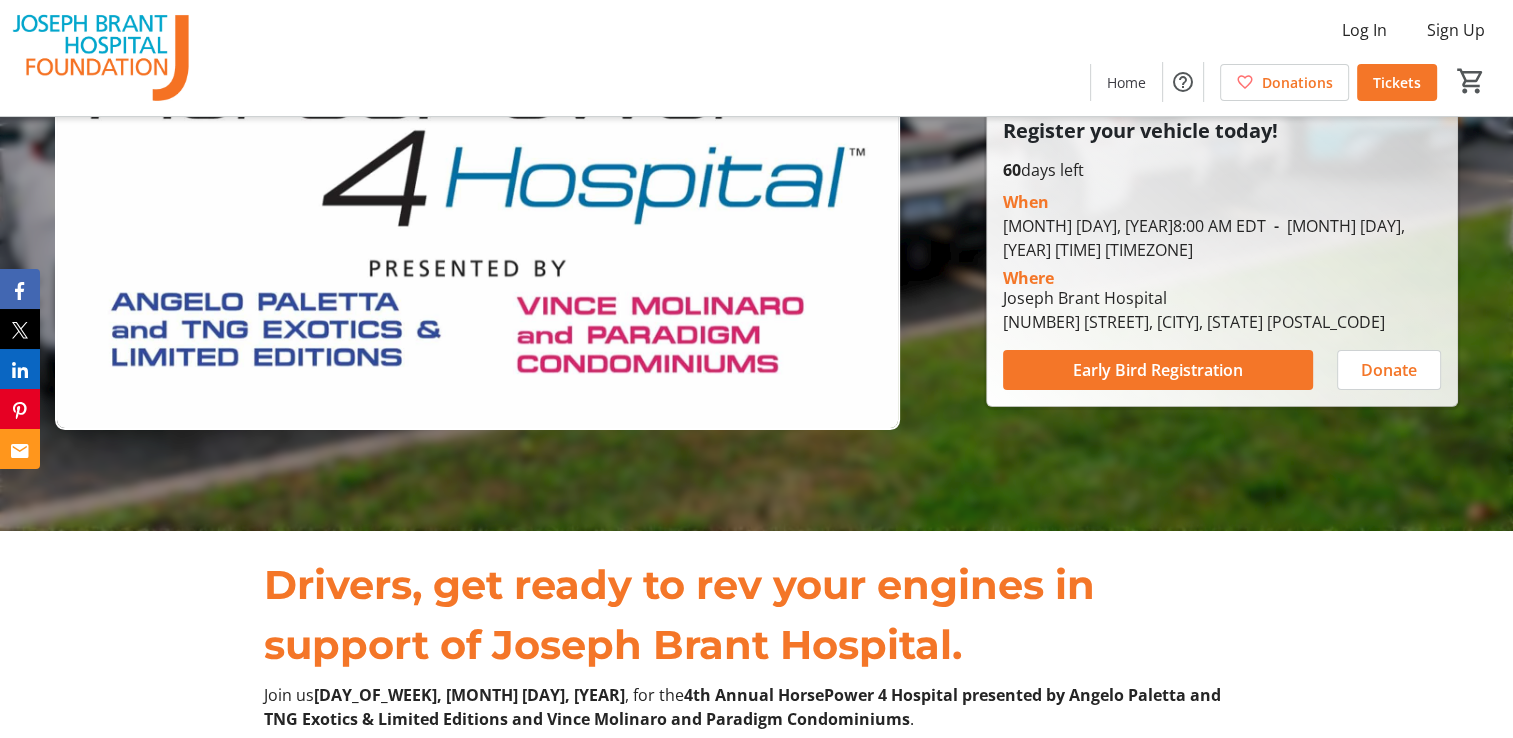 scroll, scrollTop: 0, scrollLeft: 0, axis: both 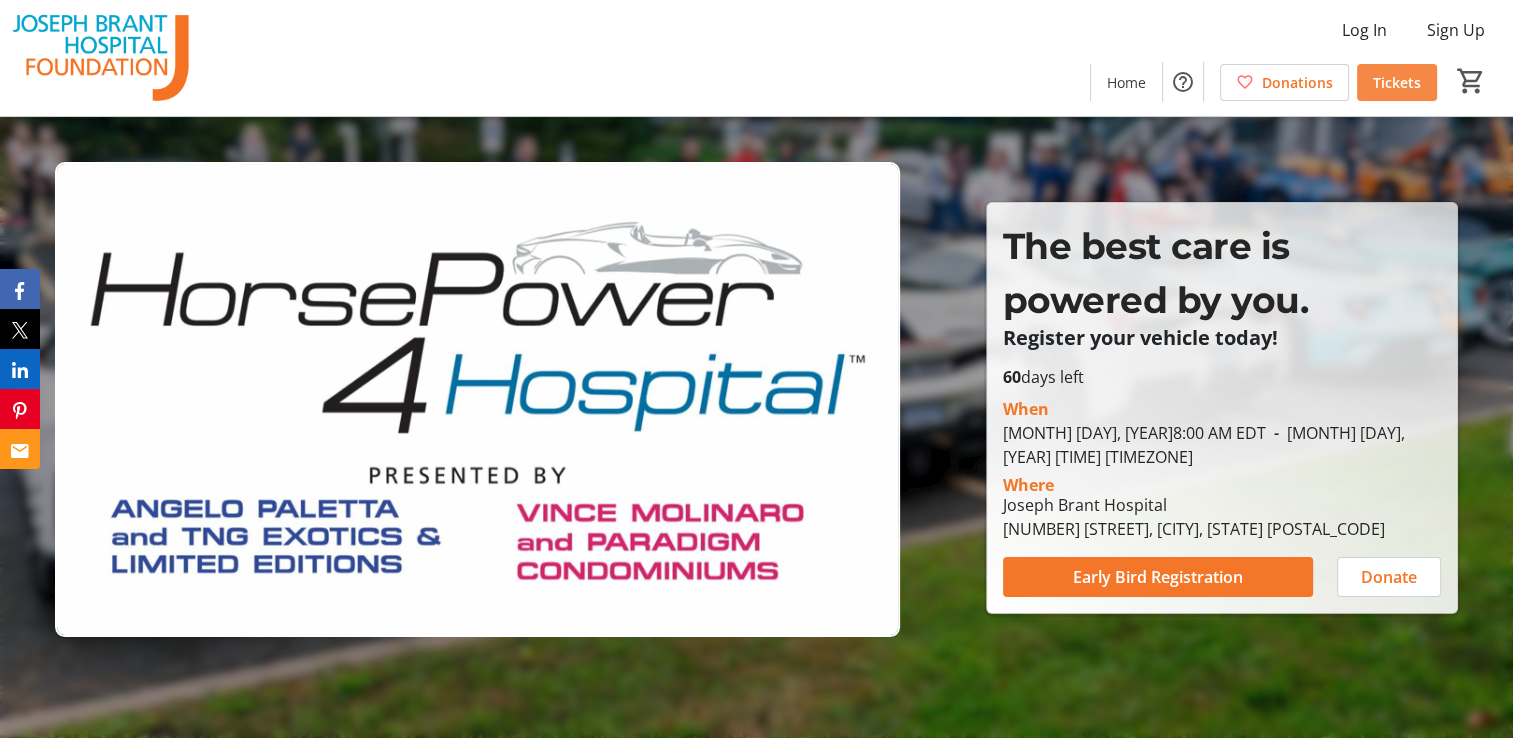 click on "Tickets" at bounding box center [1397, 82] 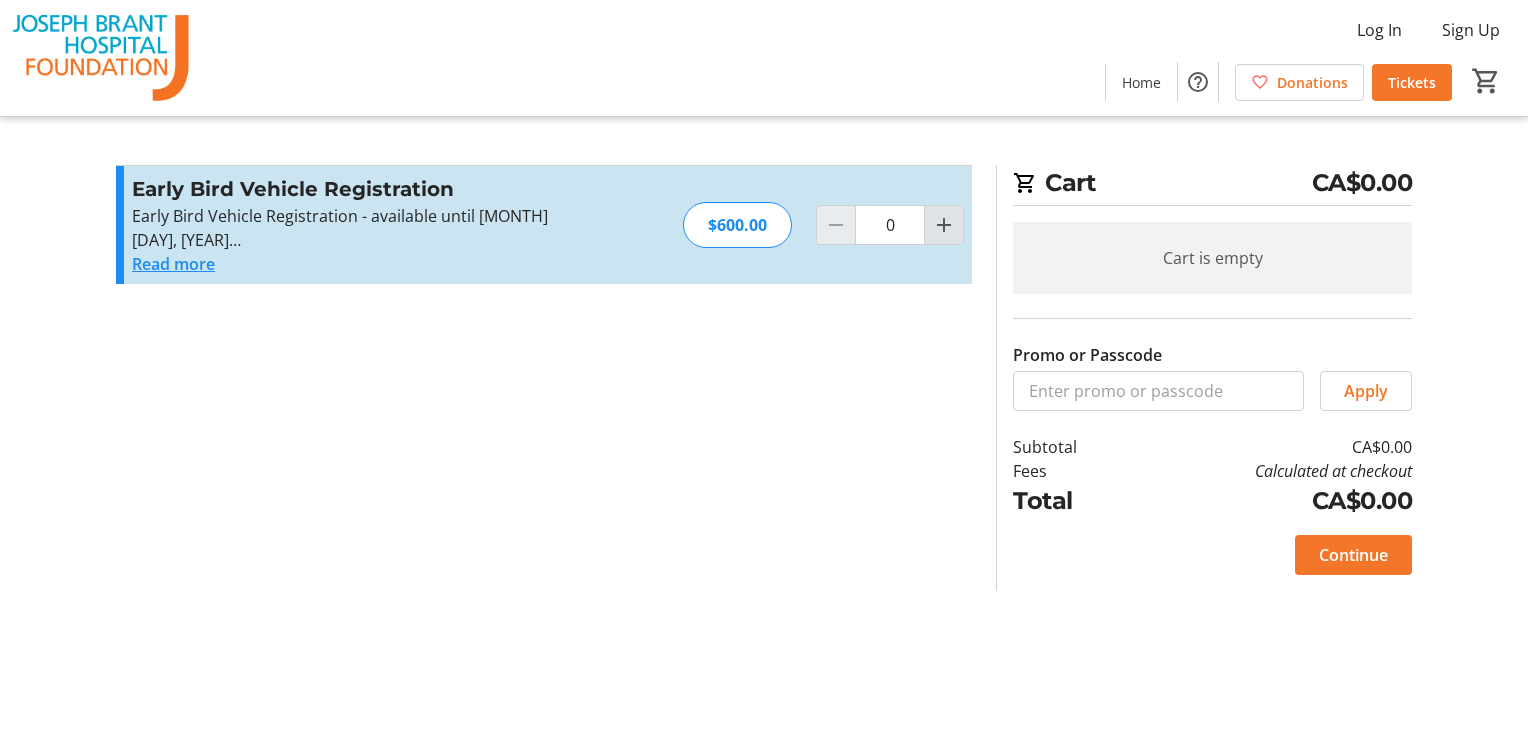 click at bounding box center (944, 225) 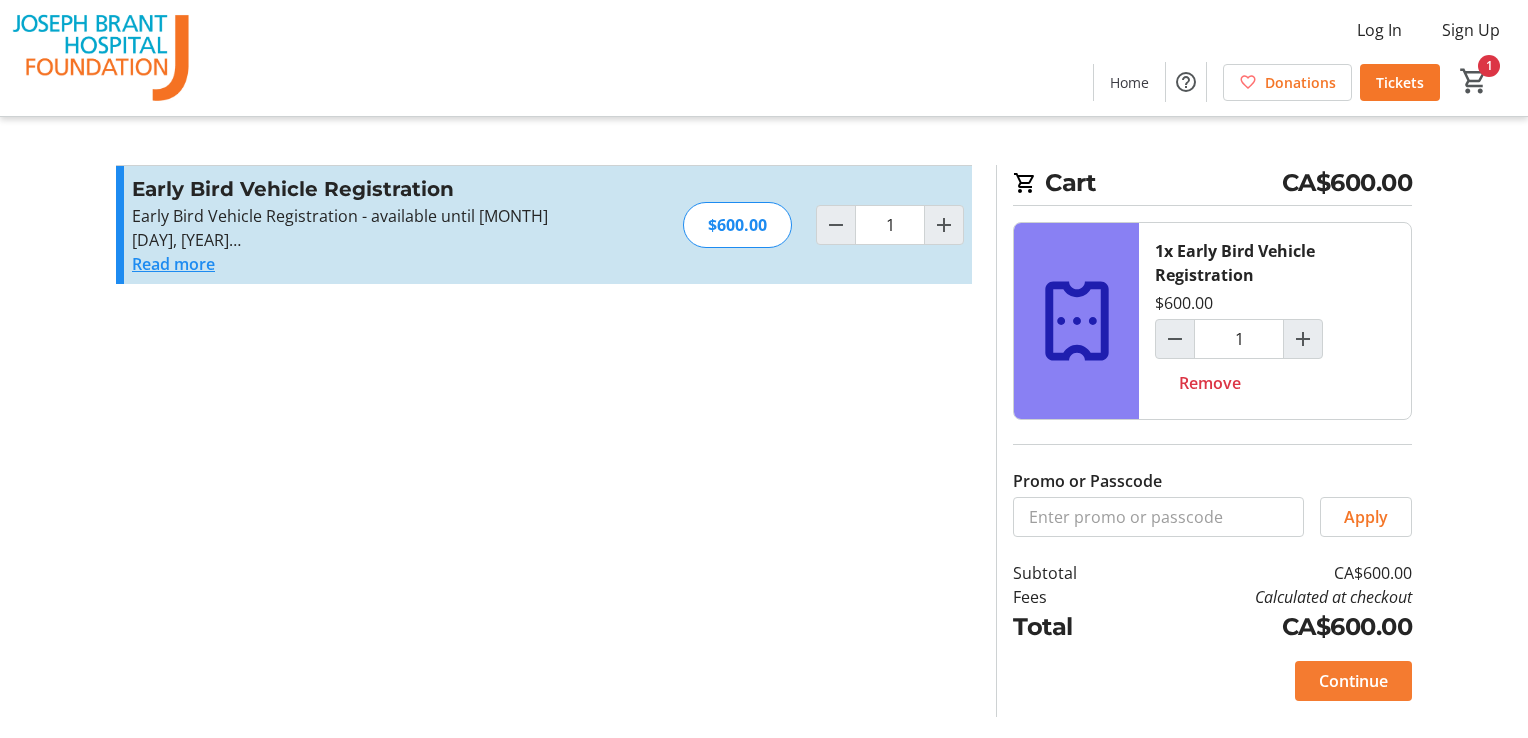click on "Continue" at bounding box center [1353, 681] 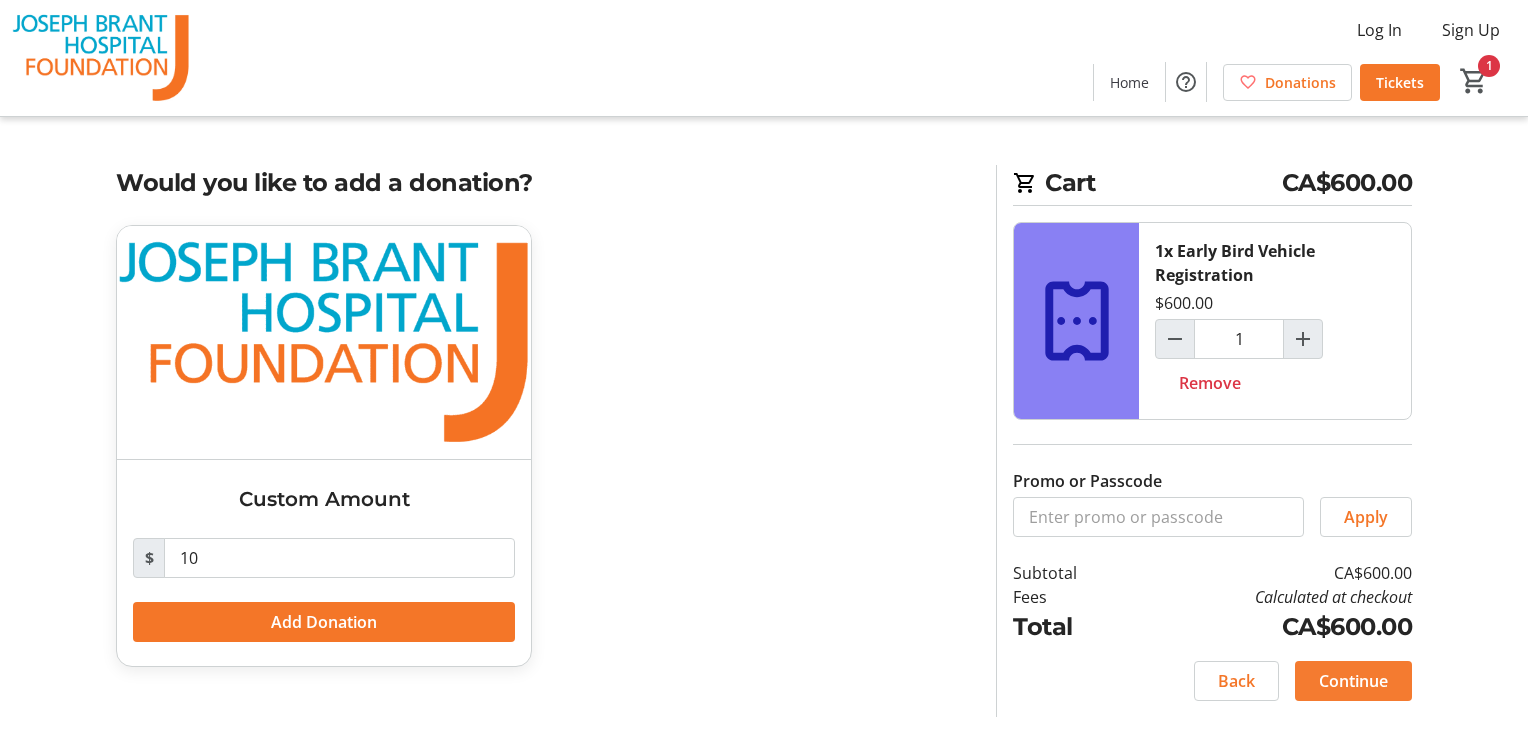 click on "Continue" at bounding box center [1353, 681] 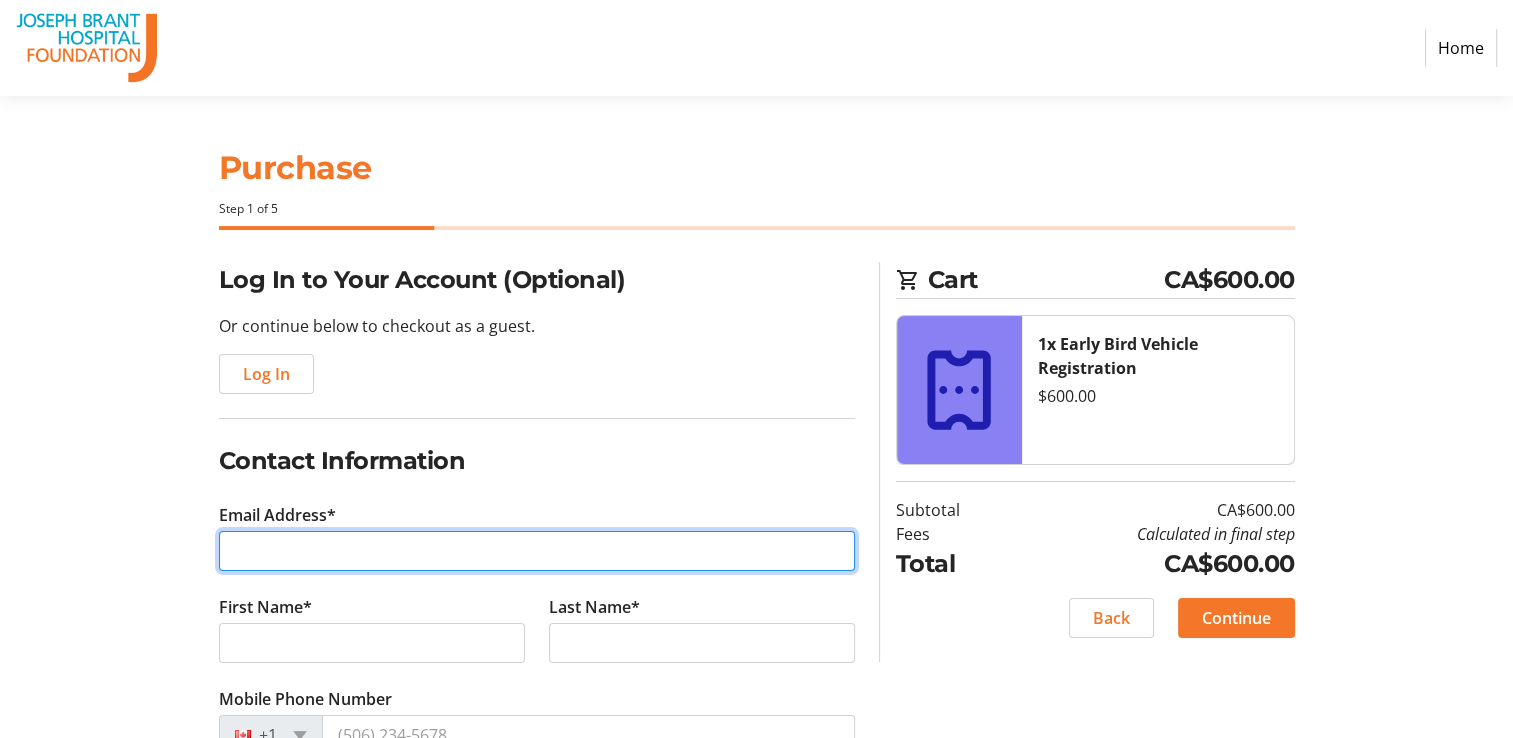 click on "Email Address*" at bounding box center (537, 551) 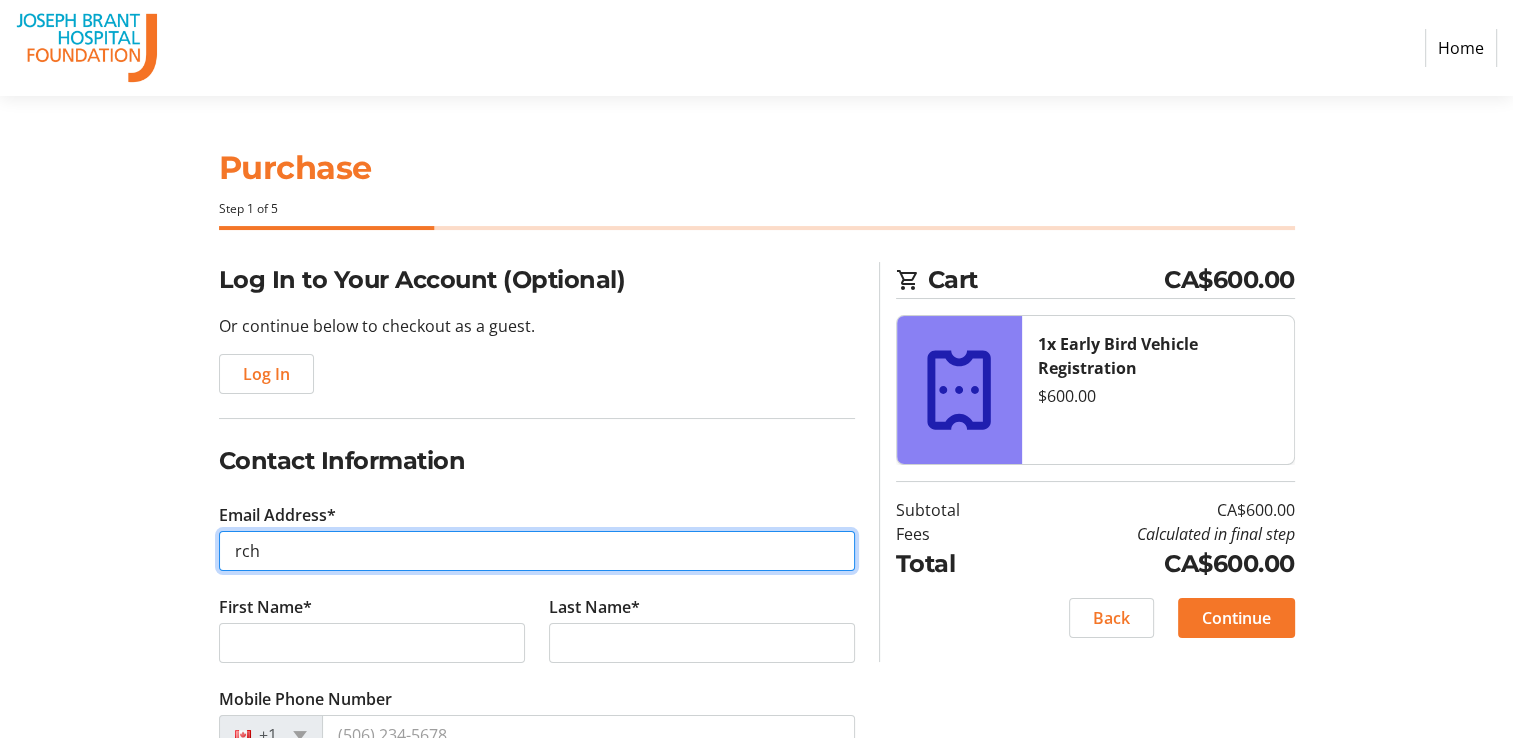 type on "[EMAIL]" 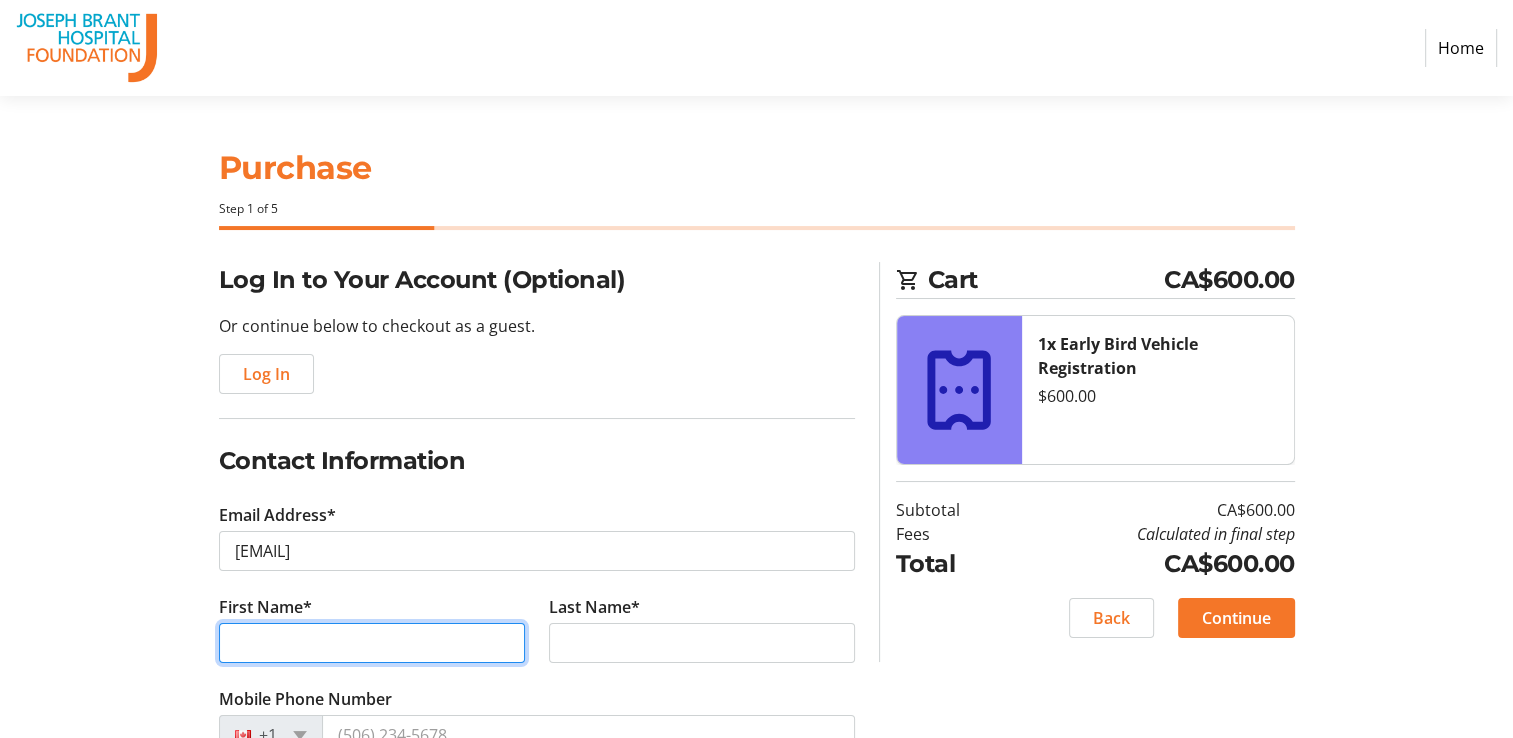 type on "[FIRST]" 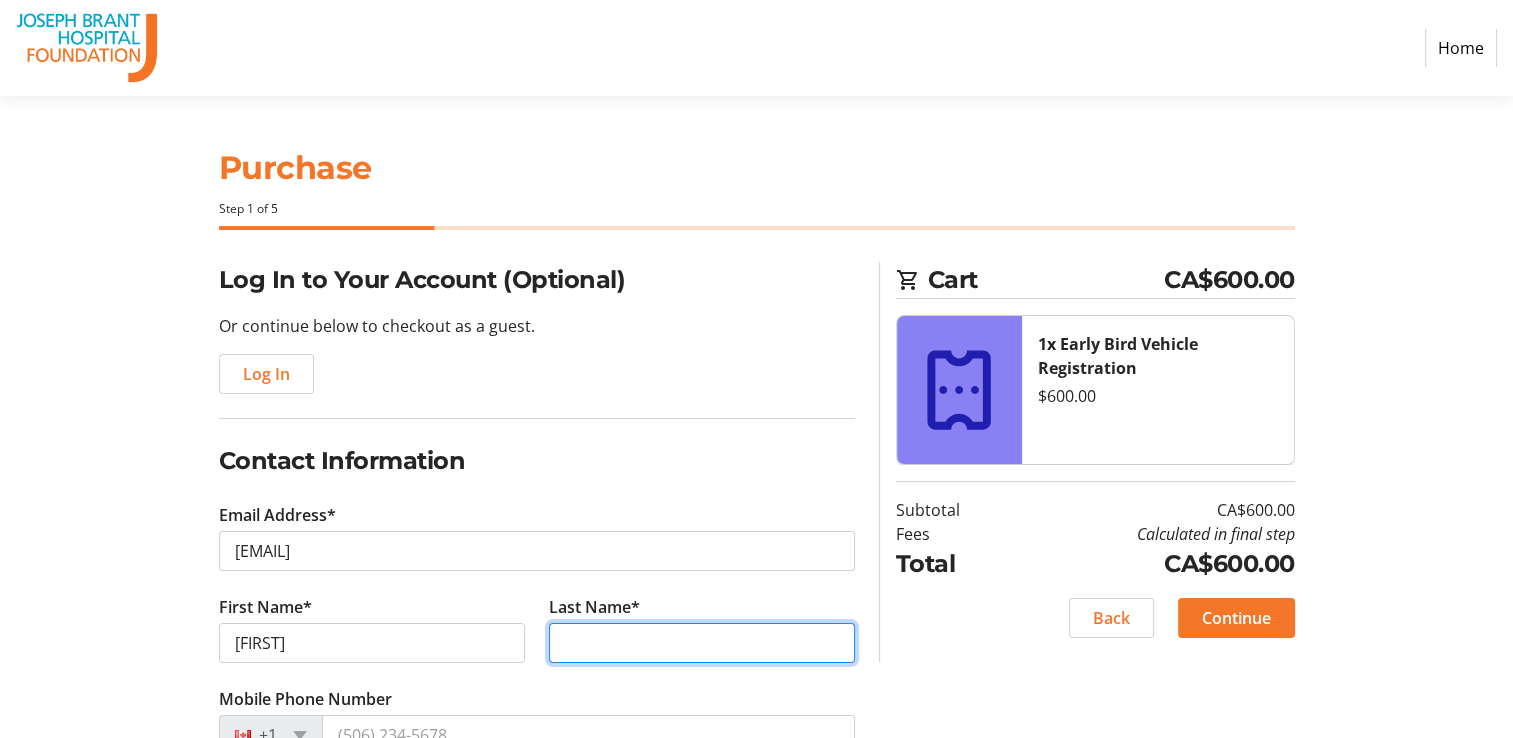 type on "Hawn" 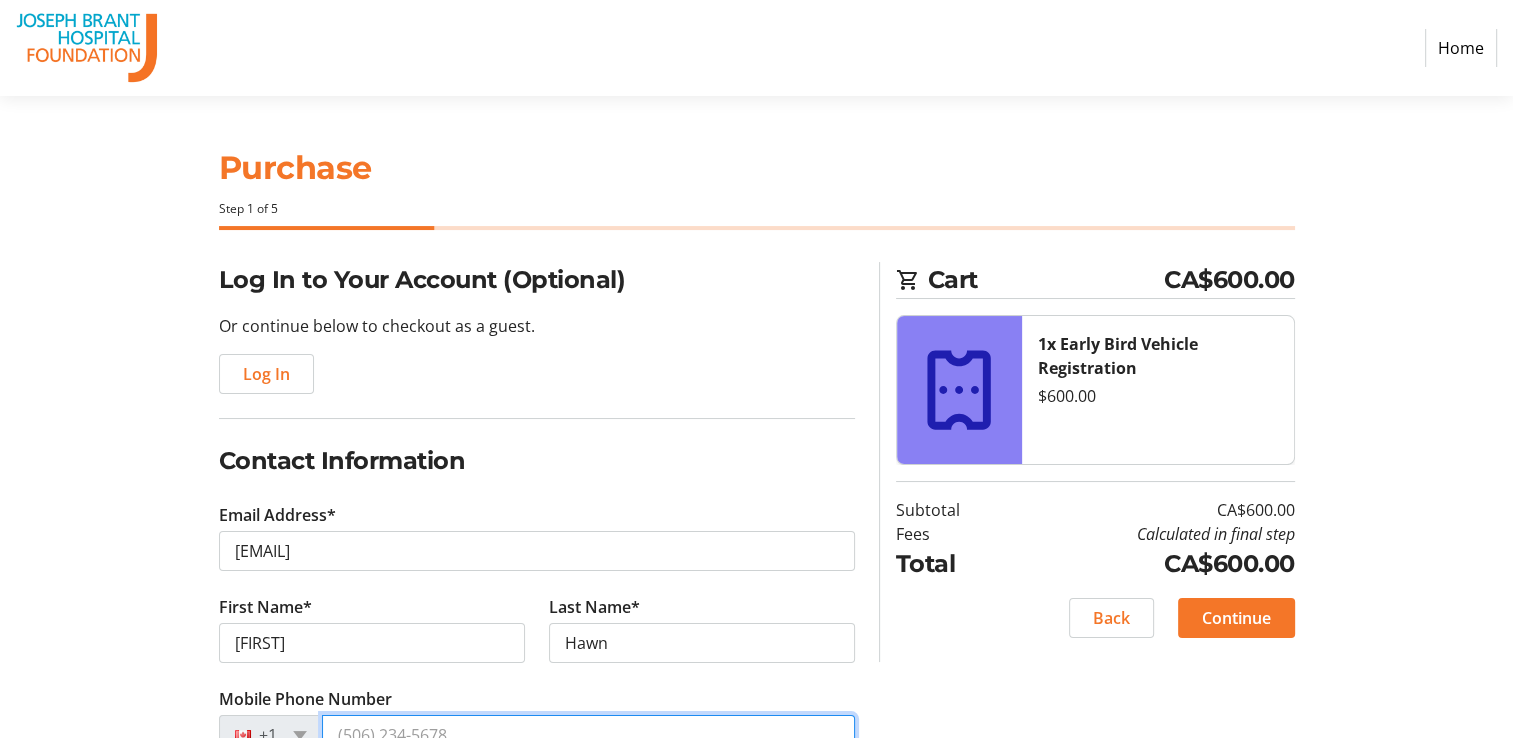 type on "([AREA_CODE]) [PHONE_NUMBER]" 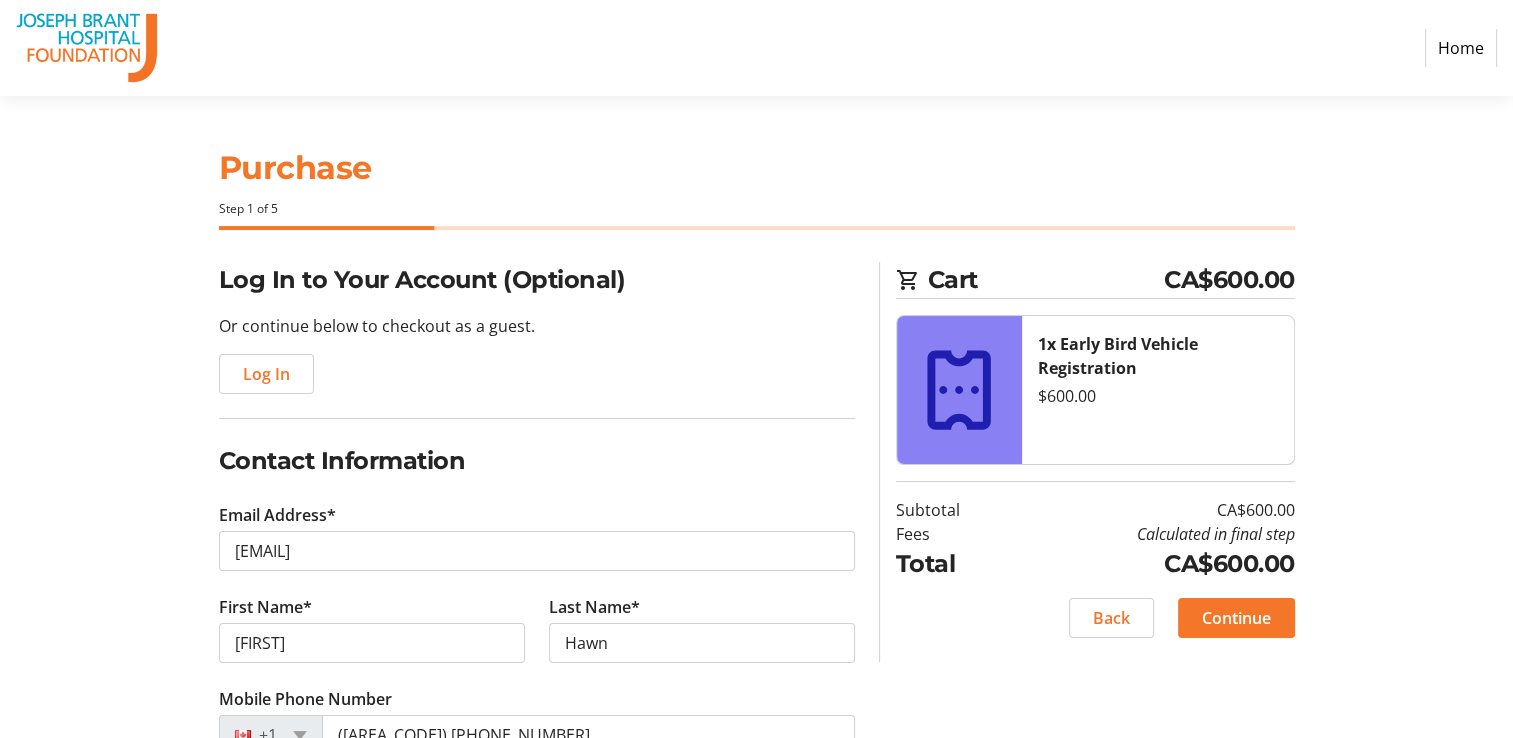 type on "Corvette Club of Ontario" 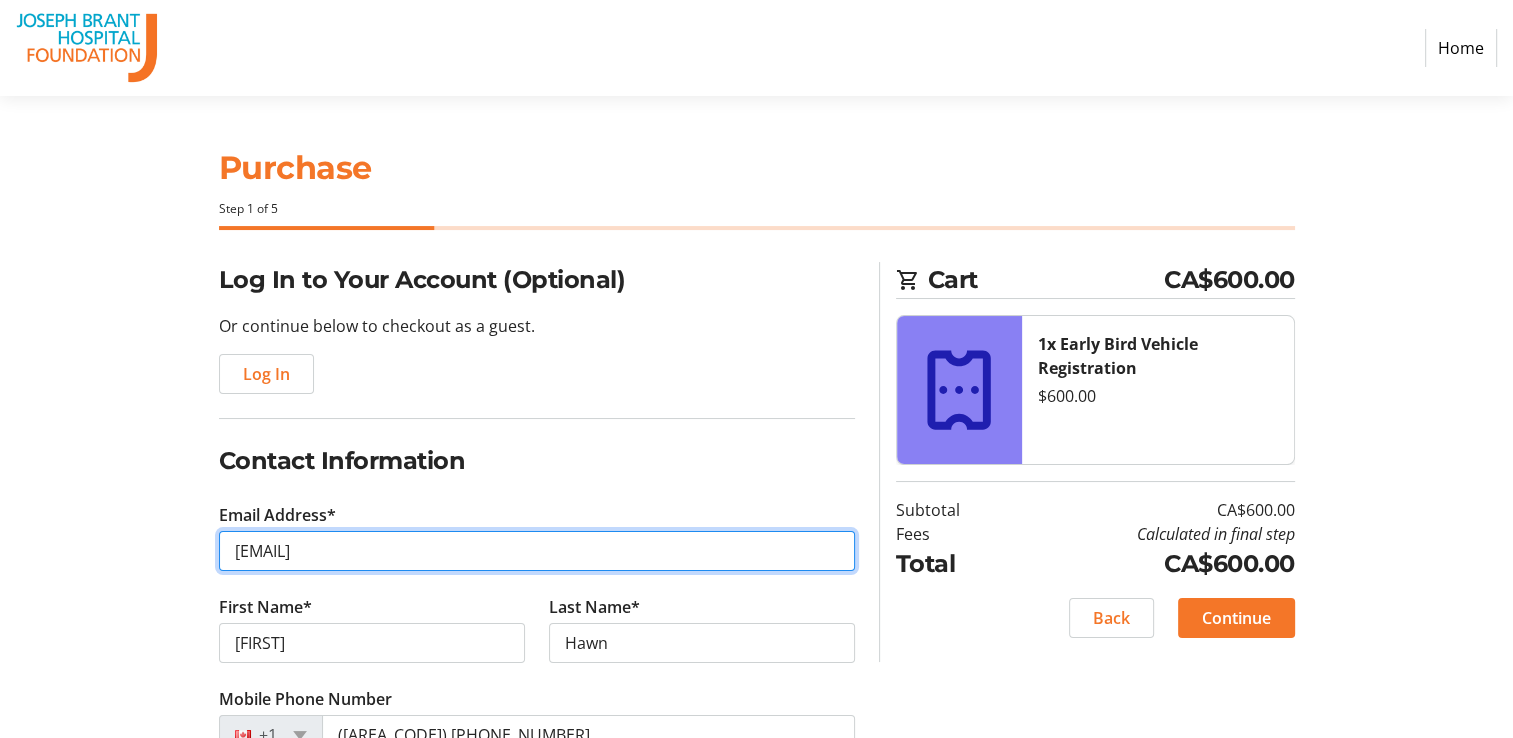 type on "[EMAIL]" 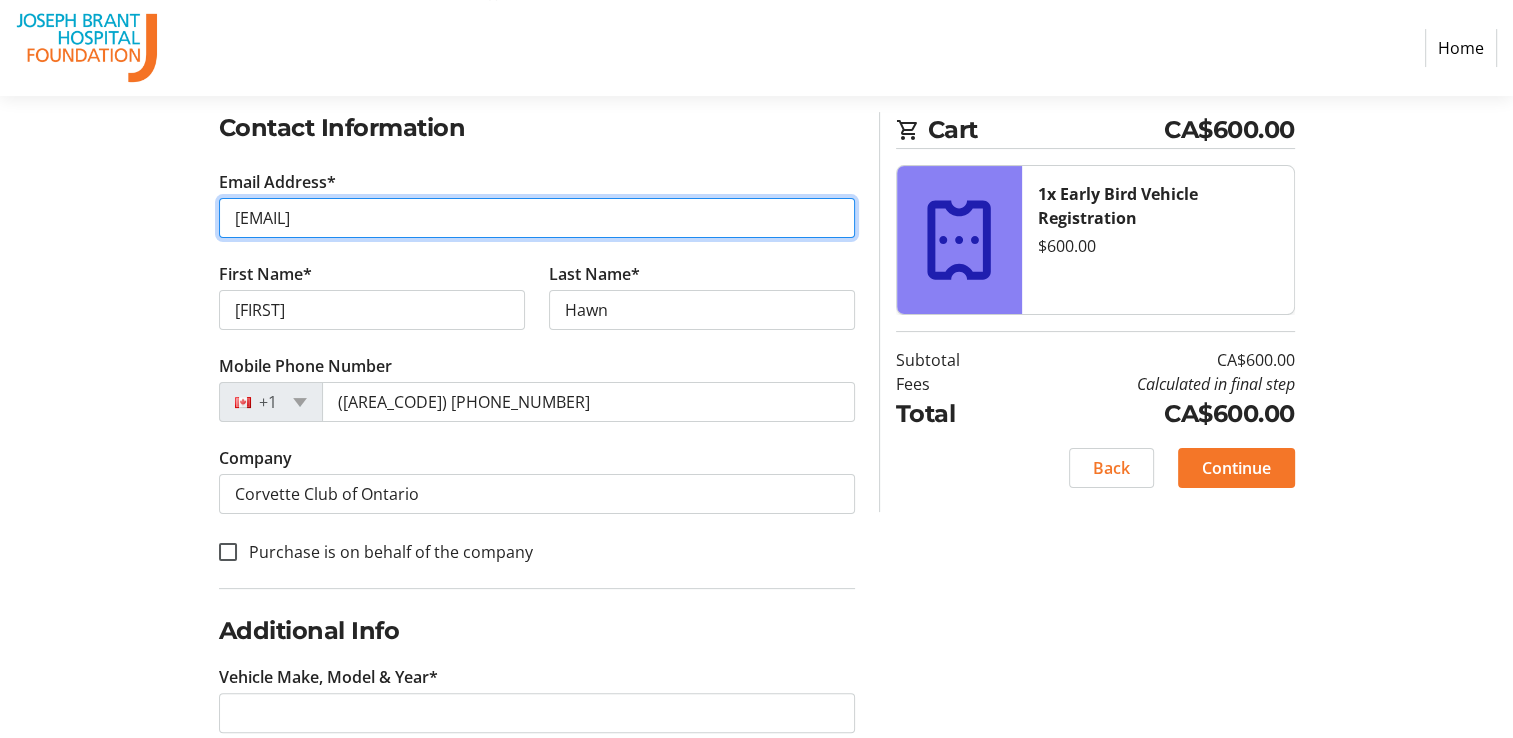 scroll, scrollTop: 372, scrollLeft: 0, axis: vertical 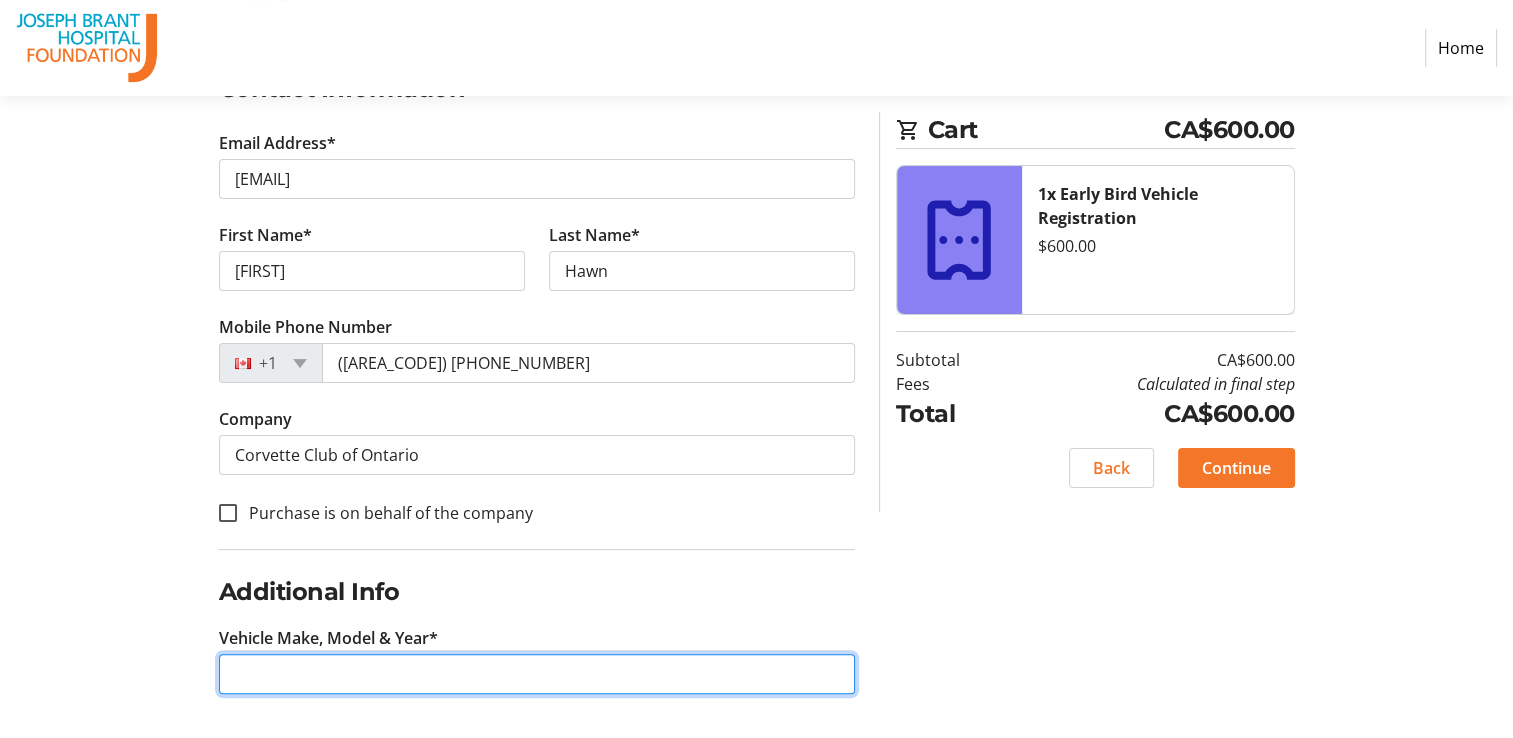 click on "Vehicle Make, Model & Year*" at bounding box center (537, 674) 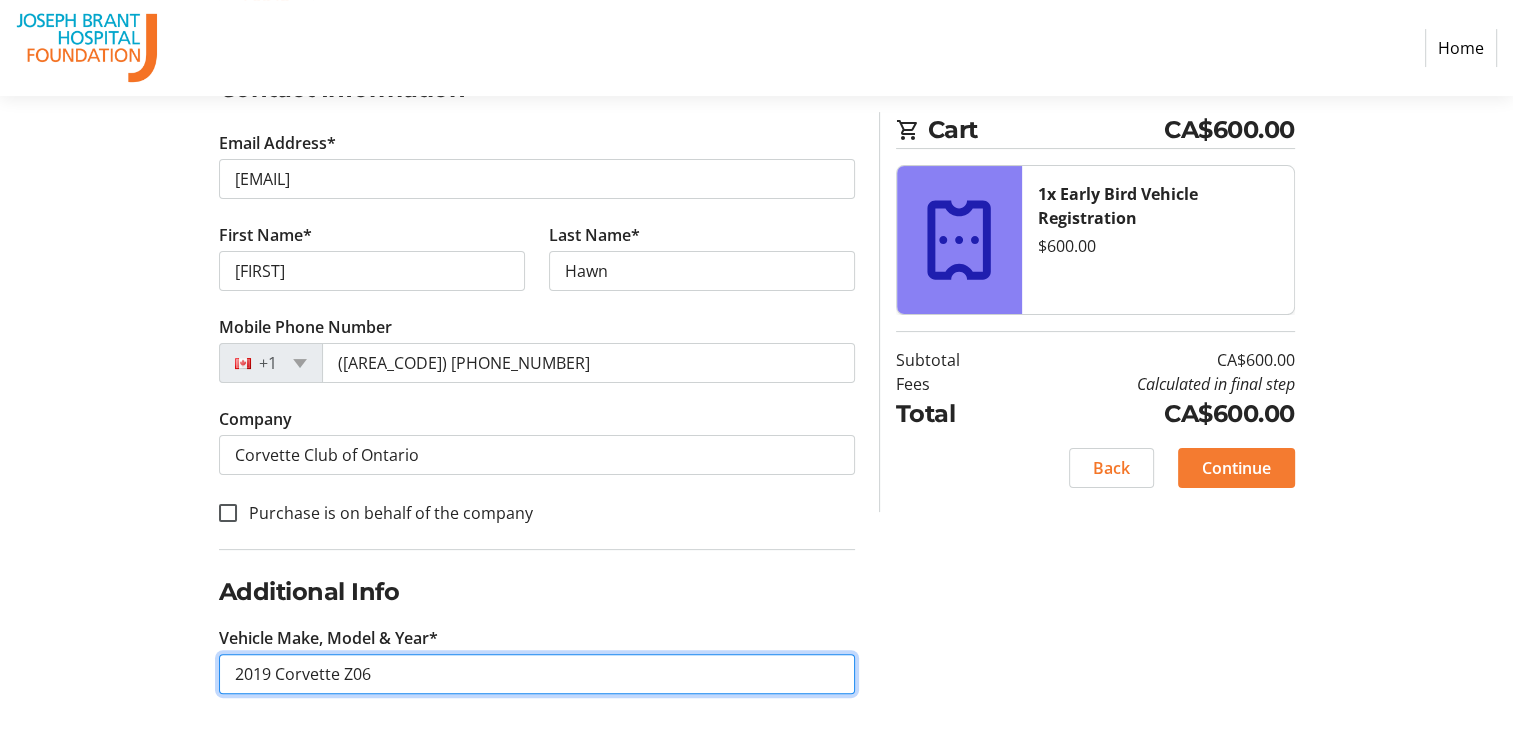 type on "2019 Corvette Z06" 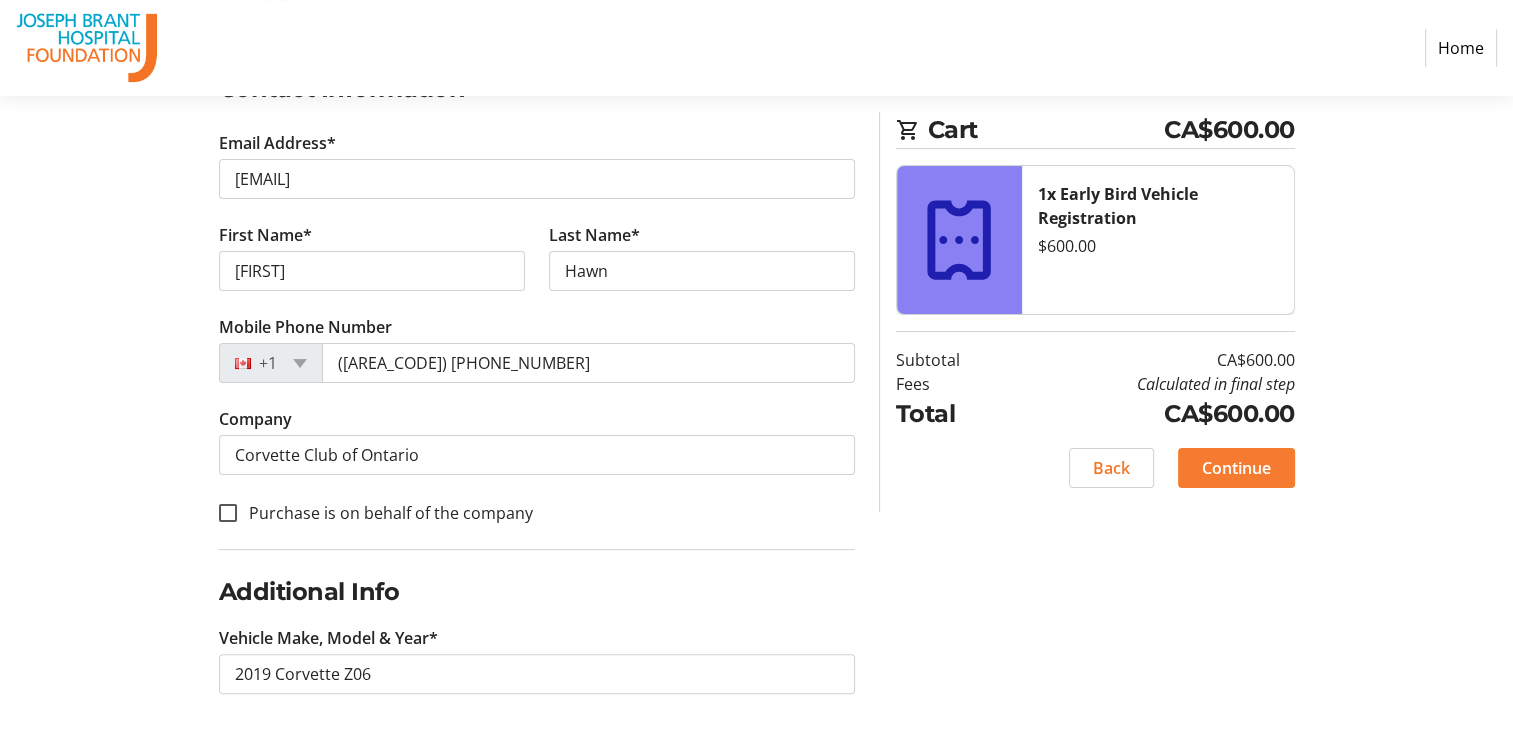 click on "Continue" at bounding box center [1236, 468] 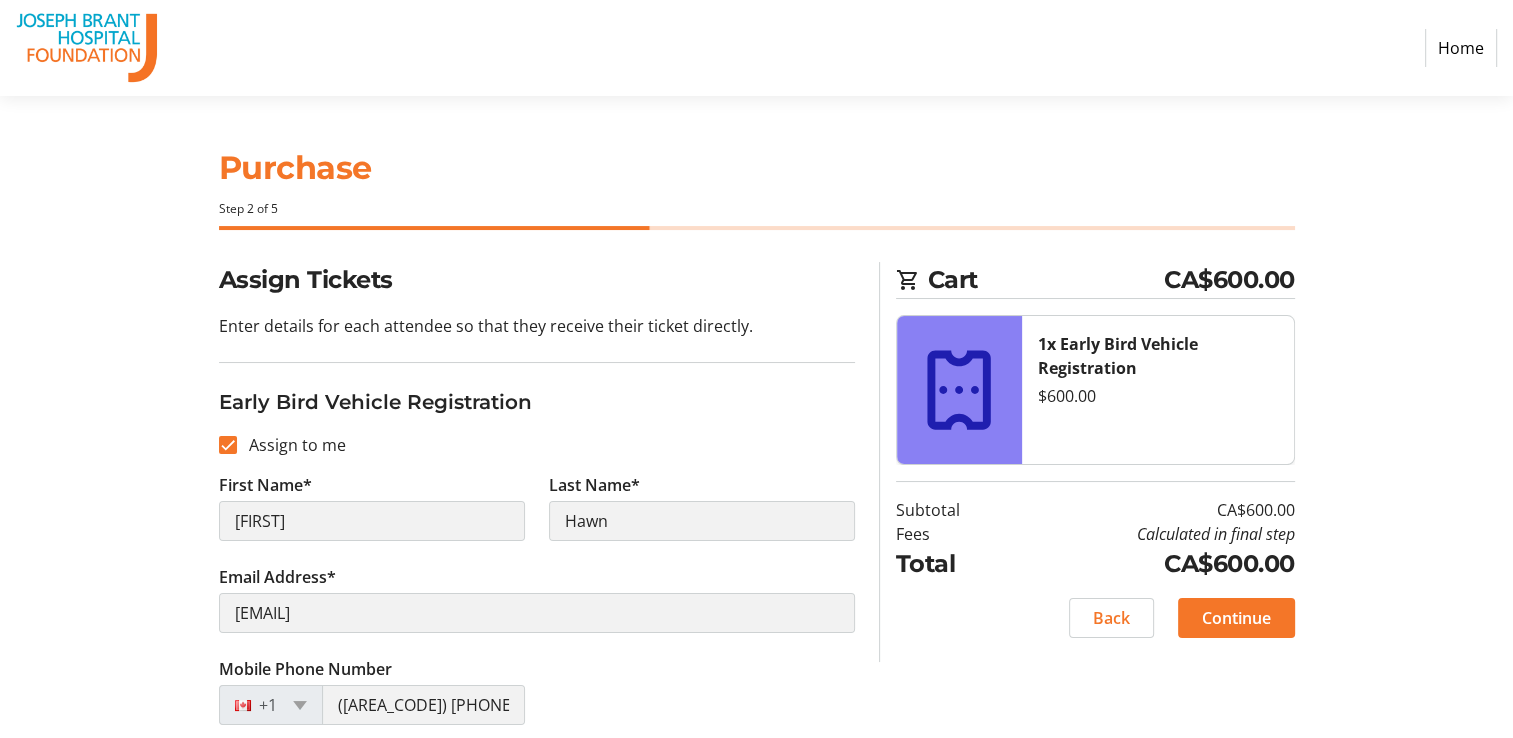 scroll, scrollTop: 192, scrollLeft: 0, axis: vertical 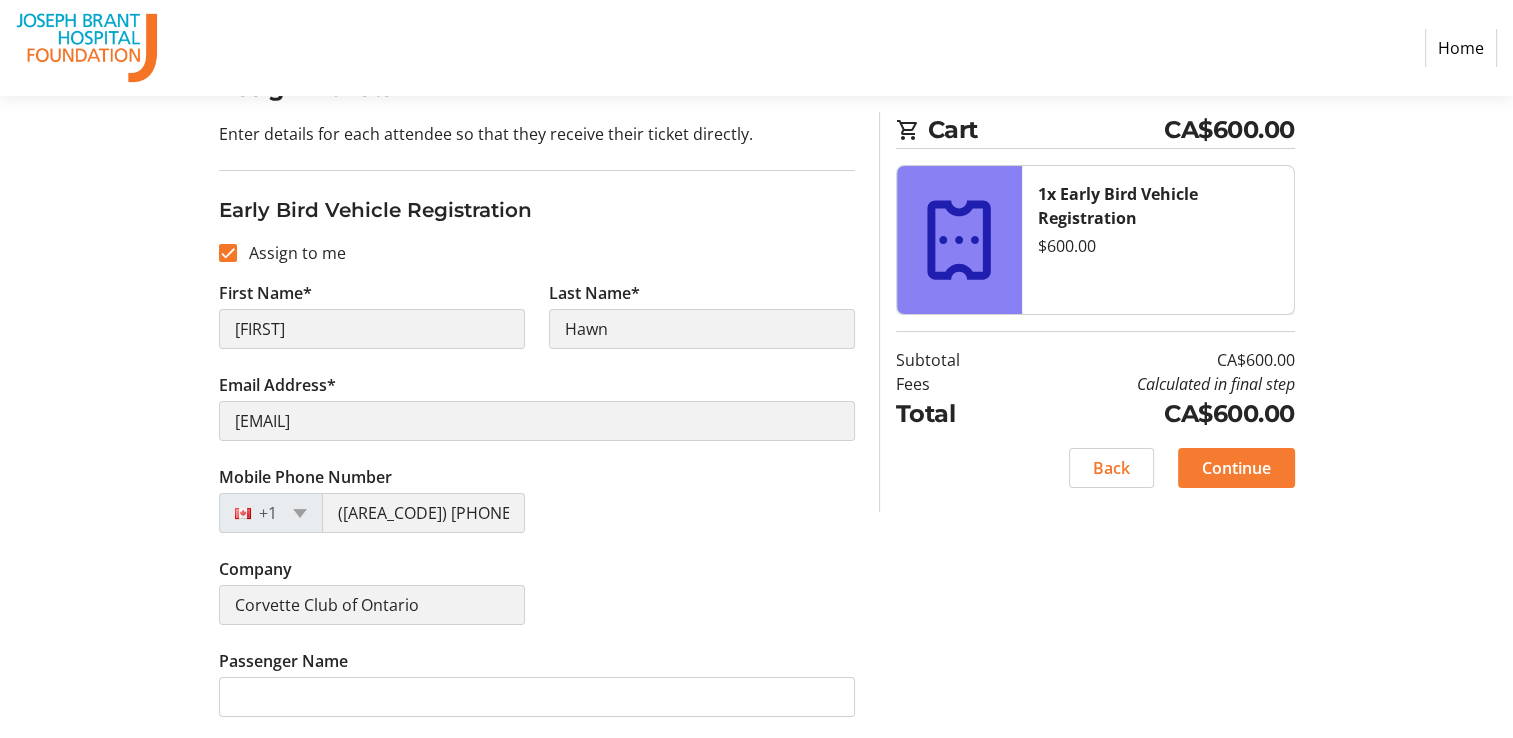 click on "Continue" at bounding box center [1236, 468] 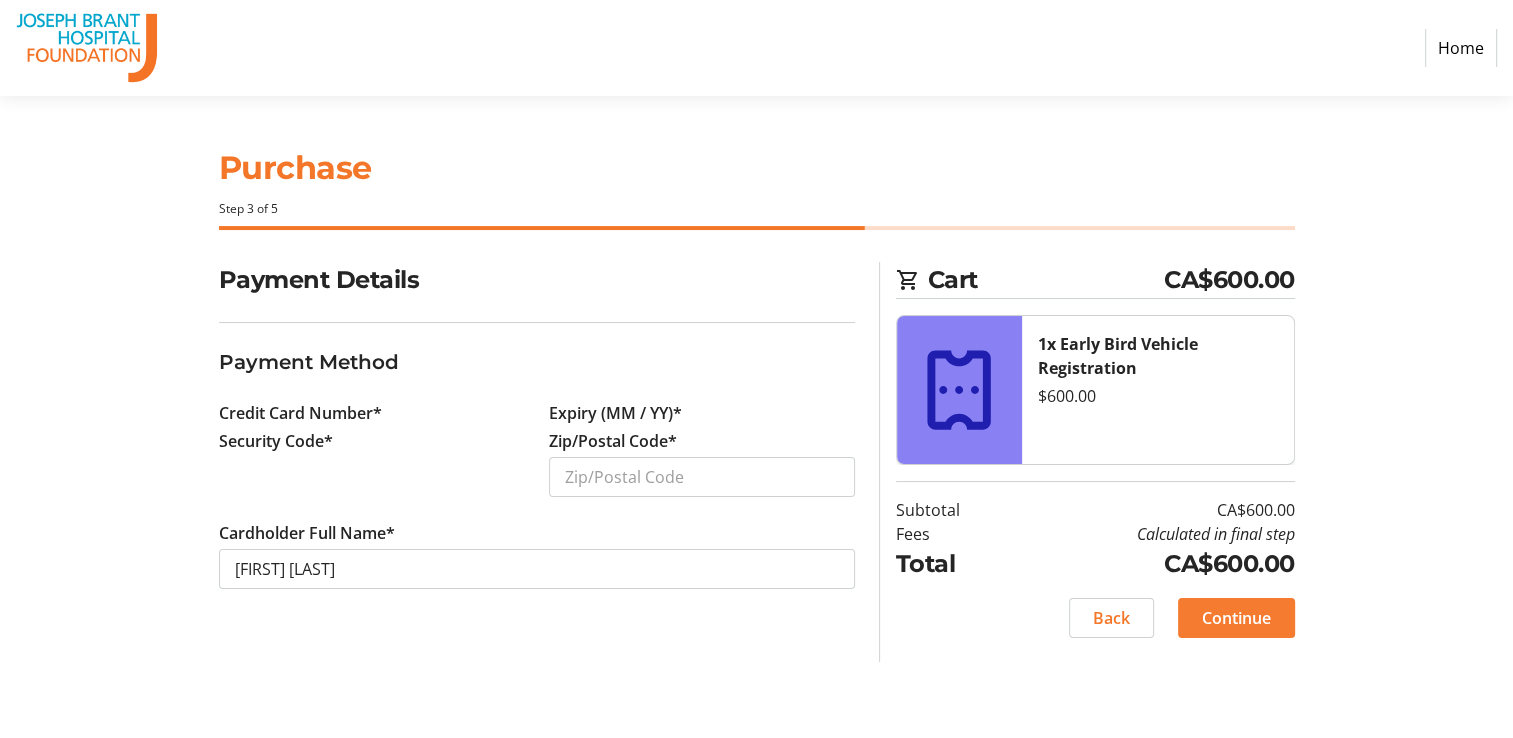 scroll, scrollTop: 0, scrollLeft: 0, axis: both 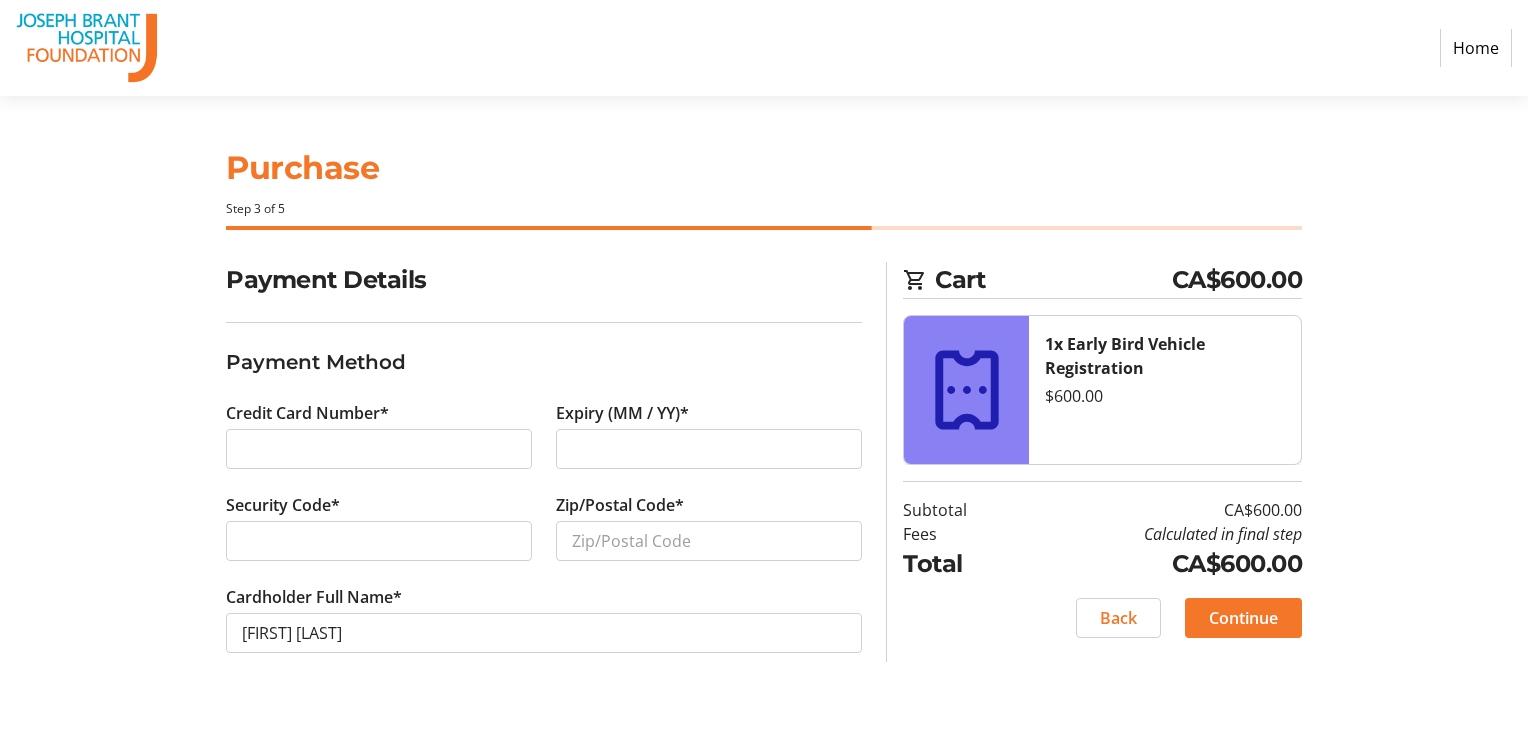 click at bounding box center (379, 449) 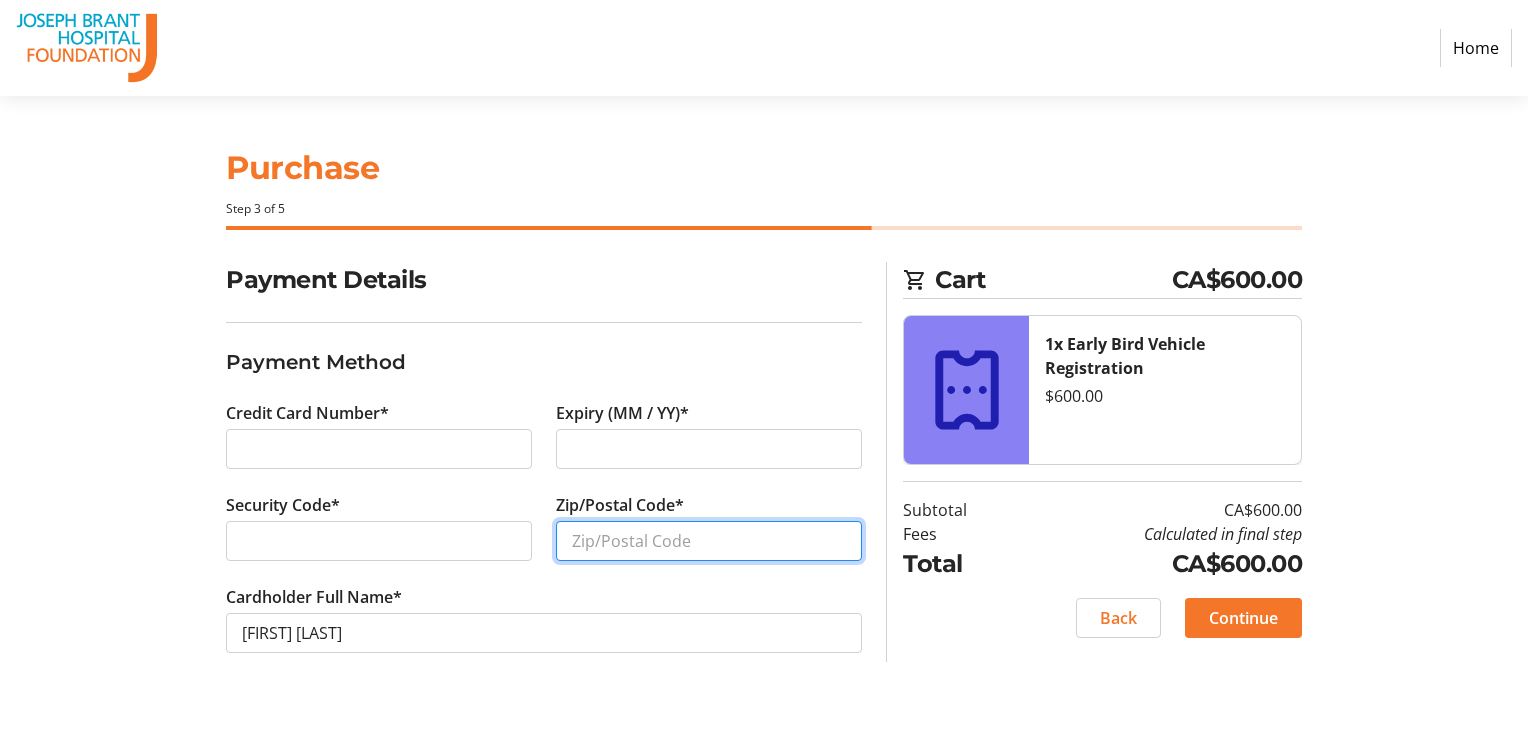 click on "Zip/Postal Code*" at bounding box center [709, 541] 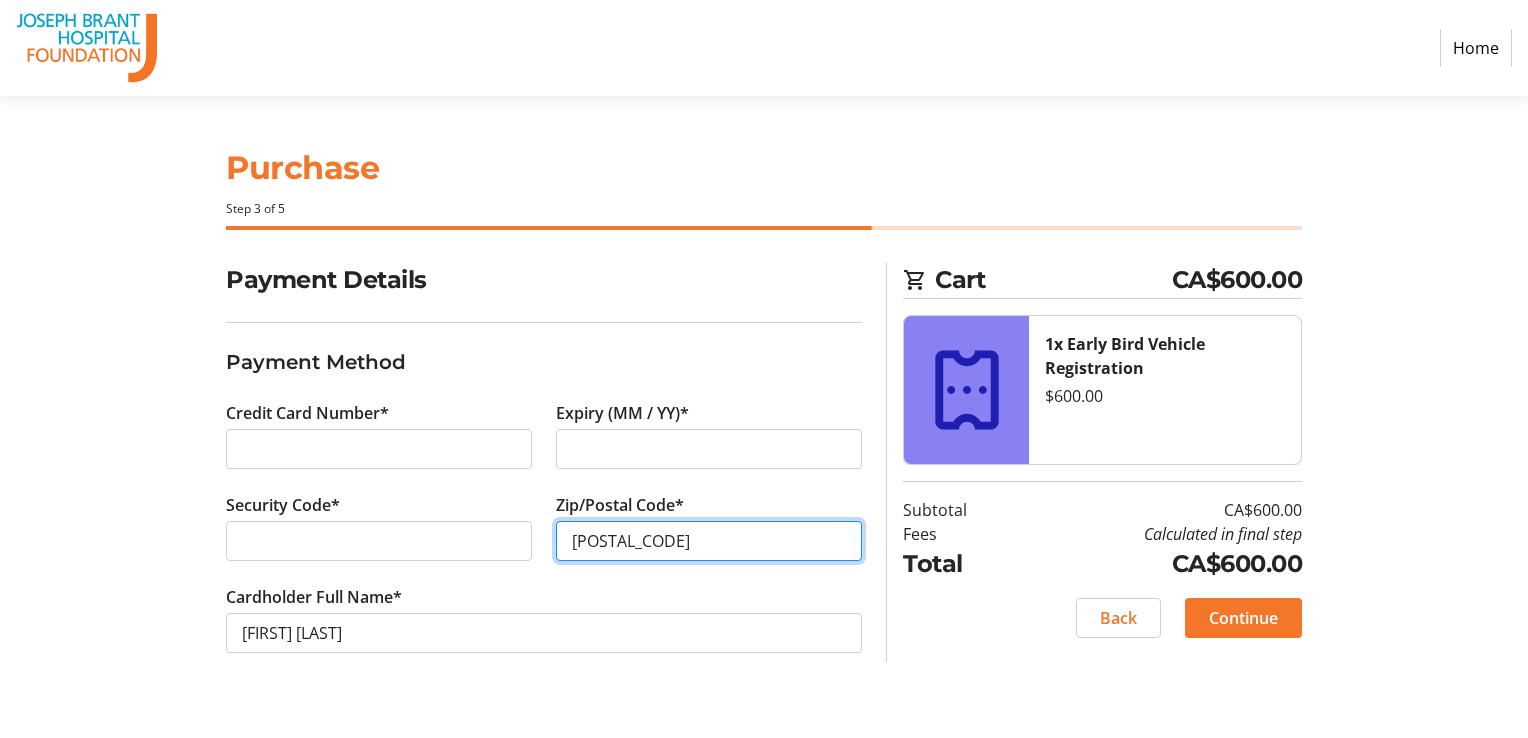 type on "[POSTAL_CODE]" 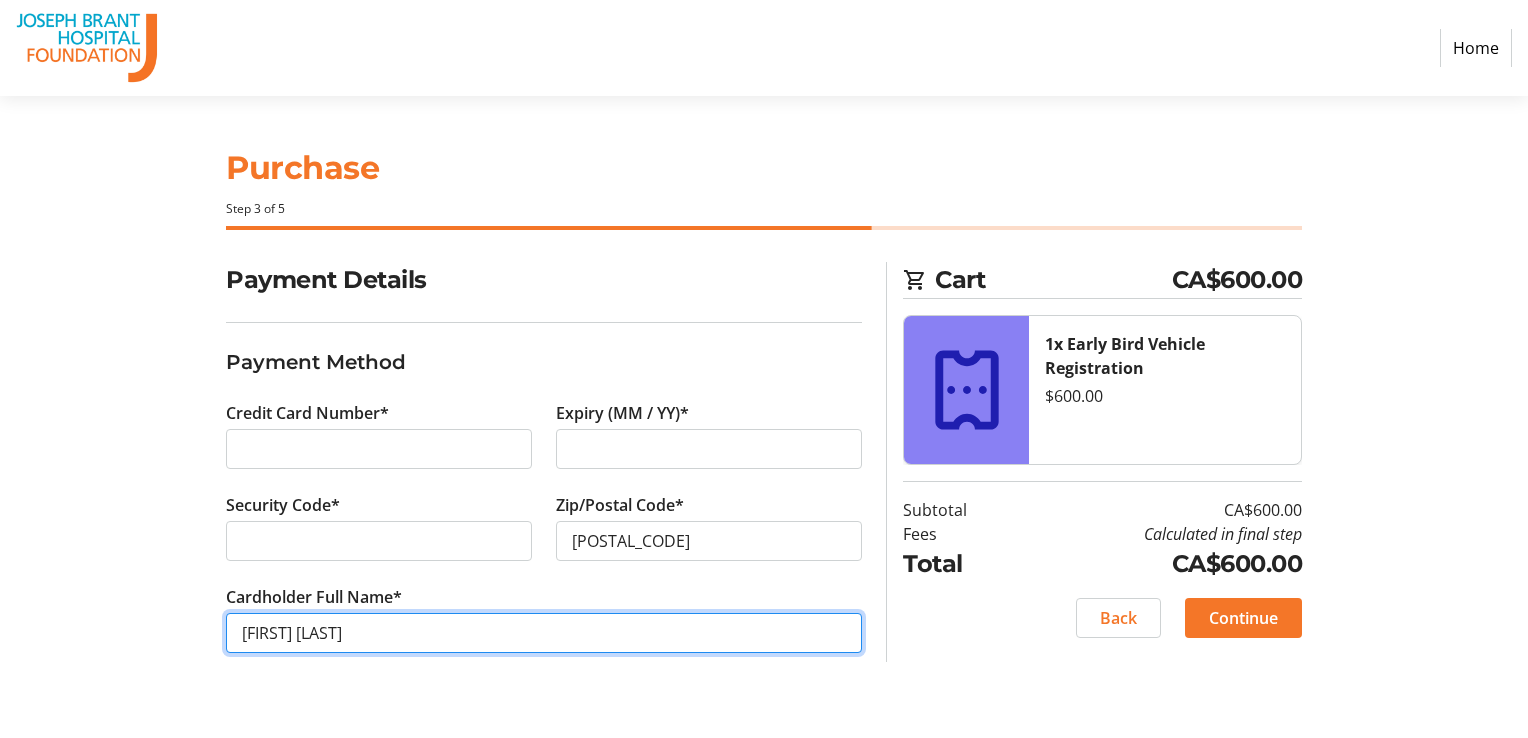 click on "[FIRST] [LAST]" at bounding box center (544, 633) 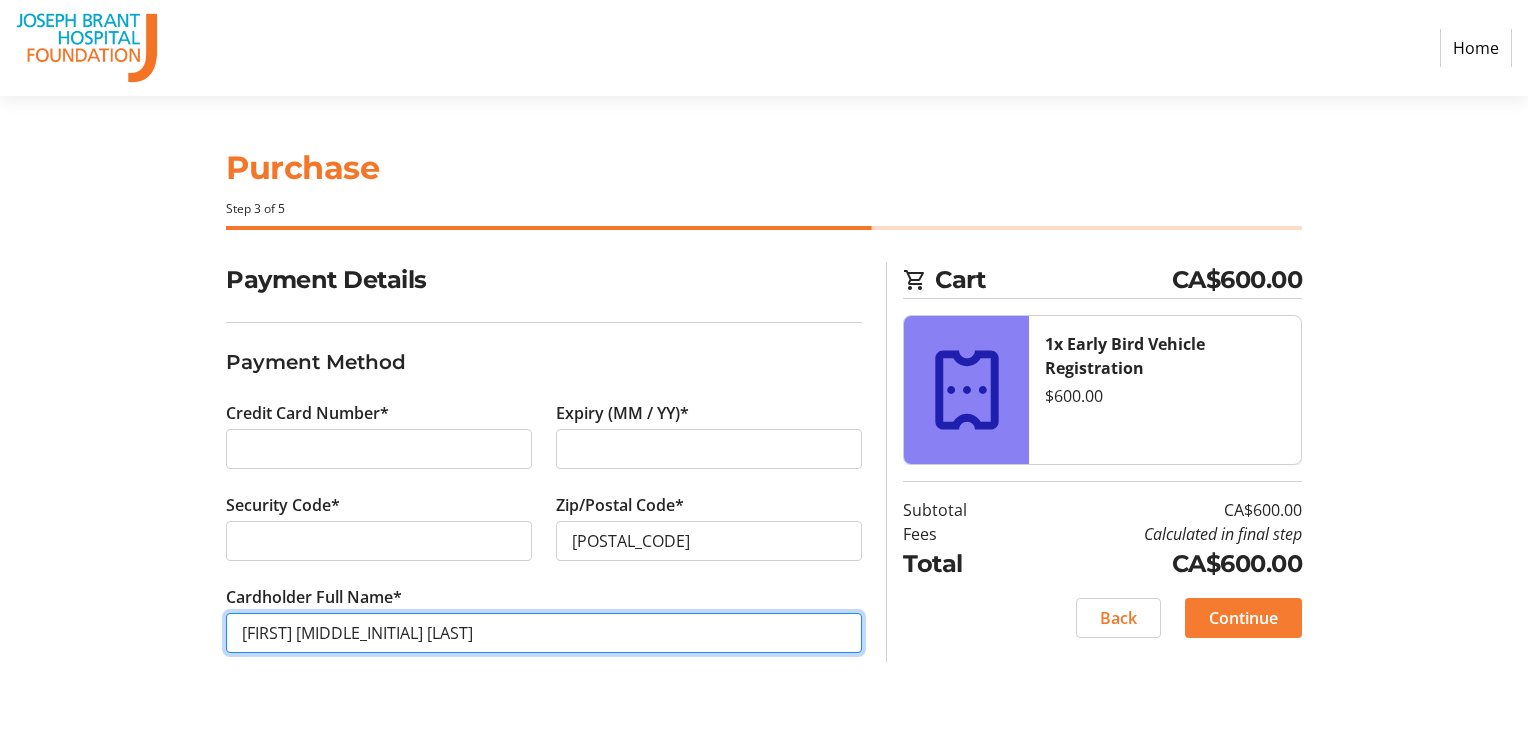 type on "[FIRST] [MIDDLE_INITIAL] [LAST]" 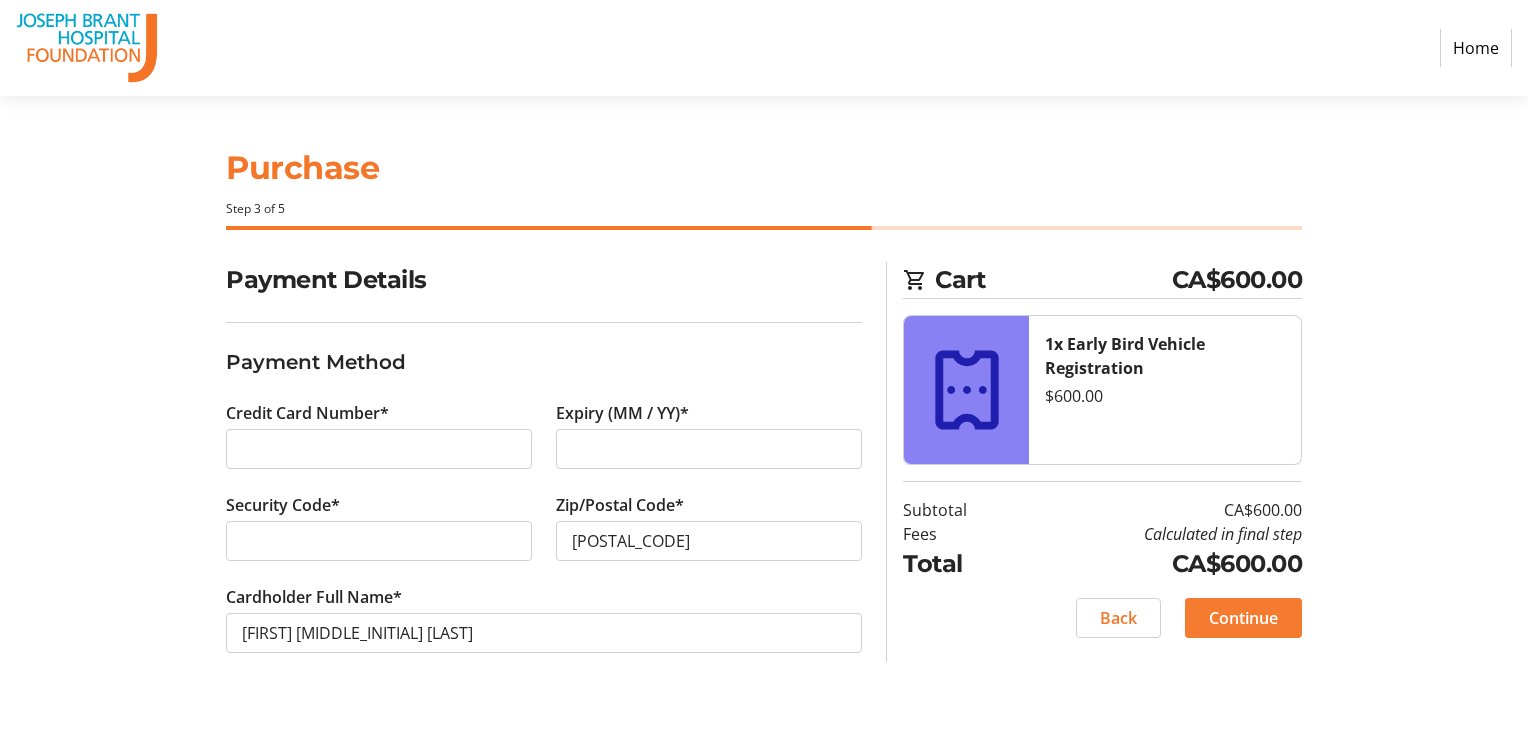 click on "Continue" at bounding box center [1243, 618] 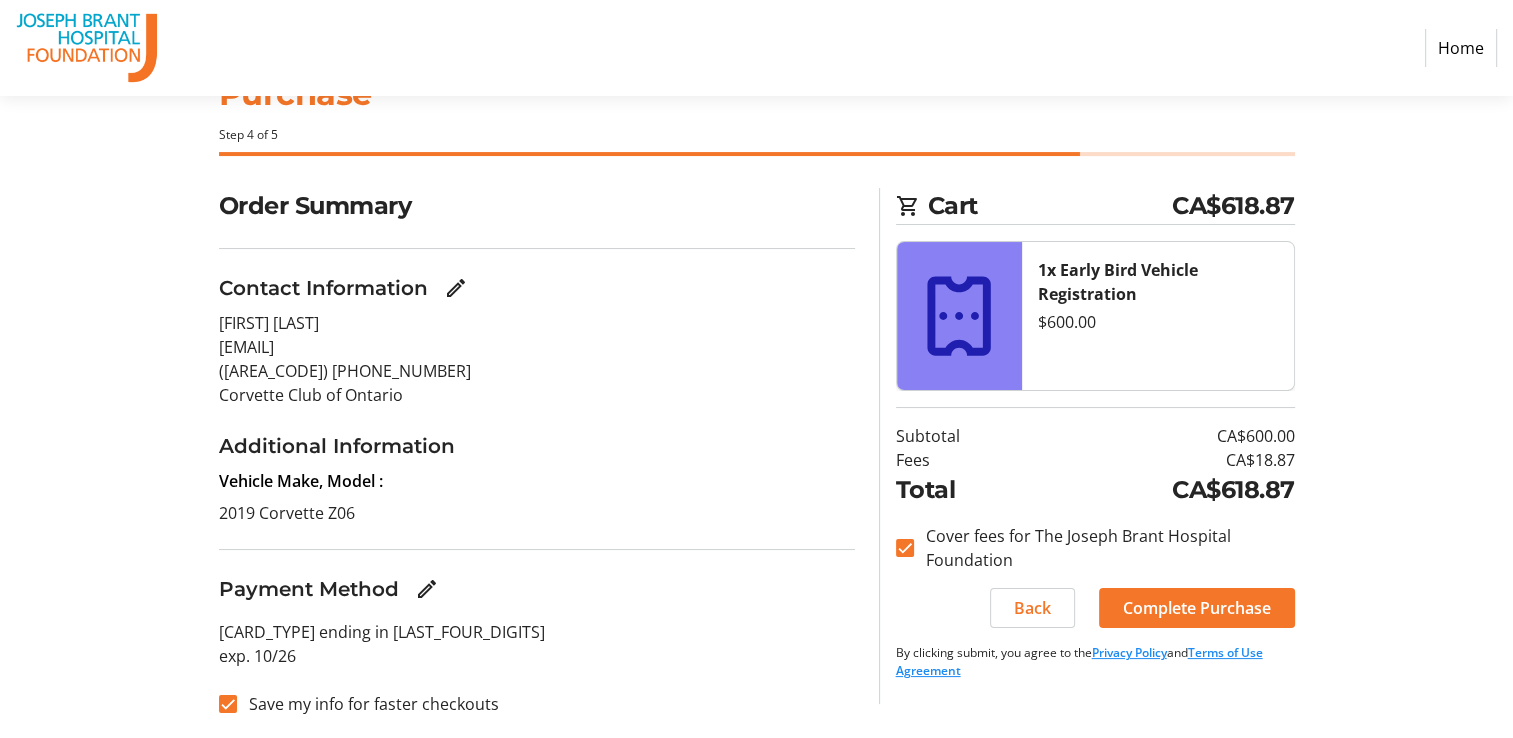 scroll, scrollTop: 75, scrollLeft: 0, axis: vertical 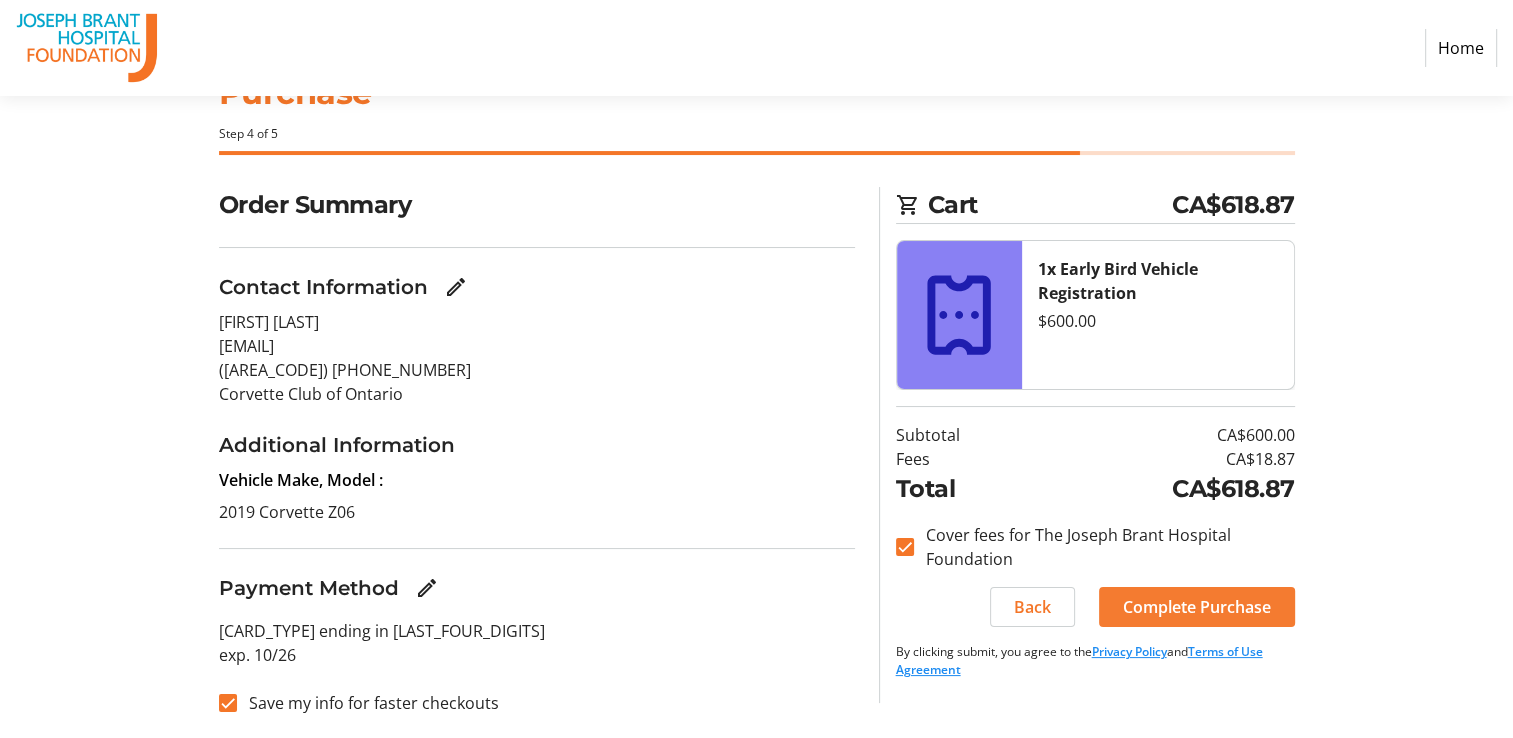 click on "Complete Purchase" at bounding box center (1197, 607) 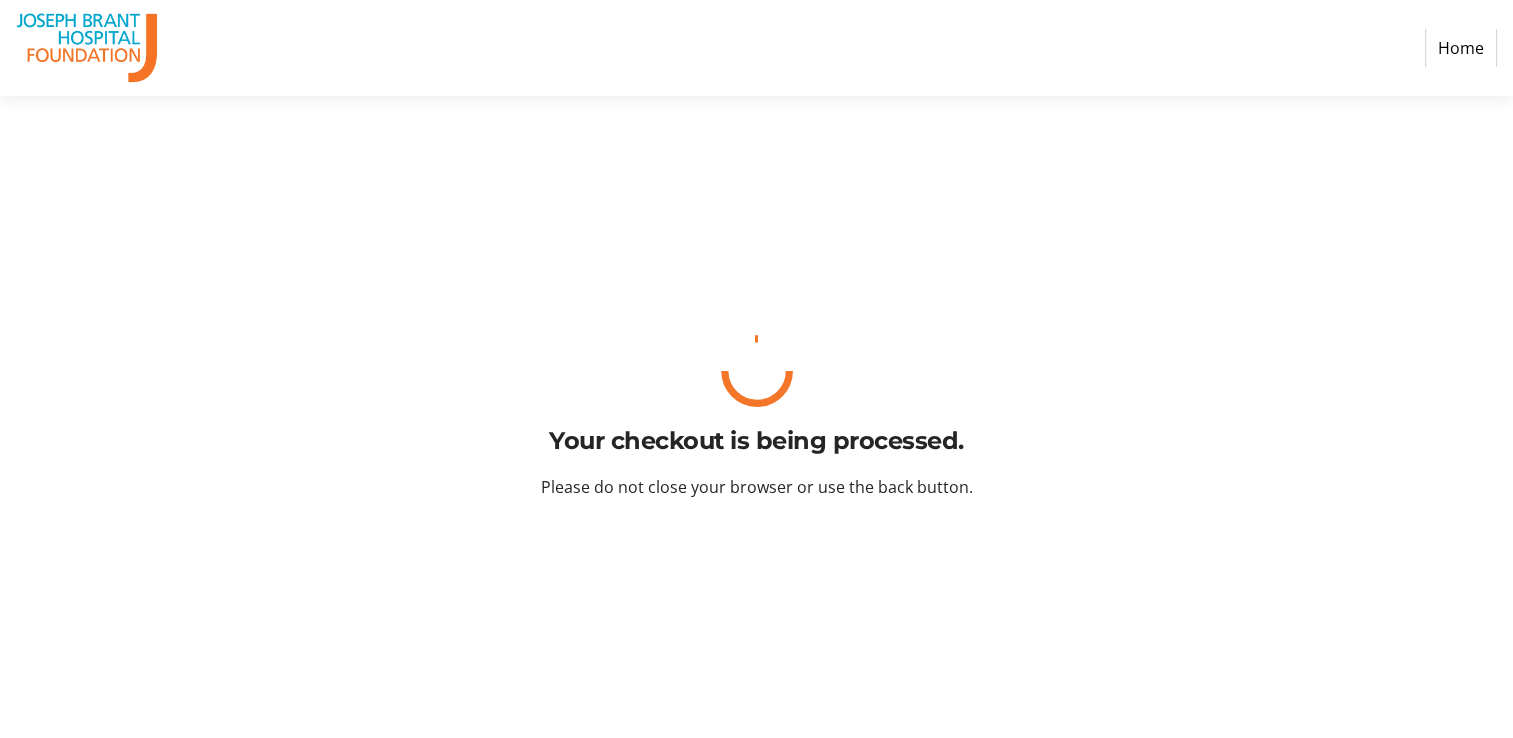 scroll, scrollTop: 0, scrollLeft: 0, axis: both 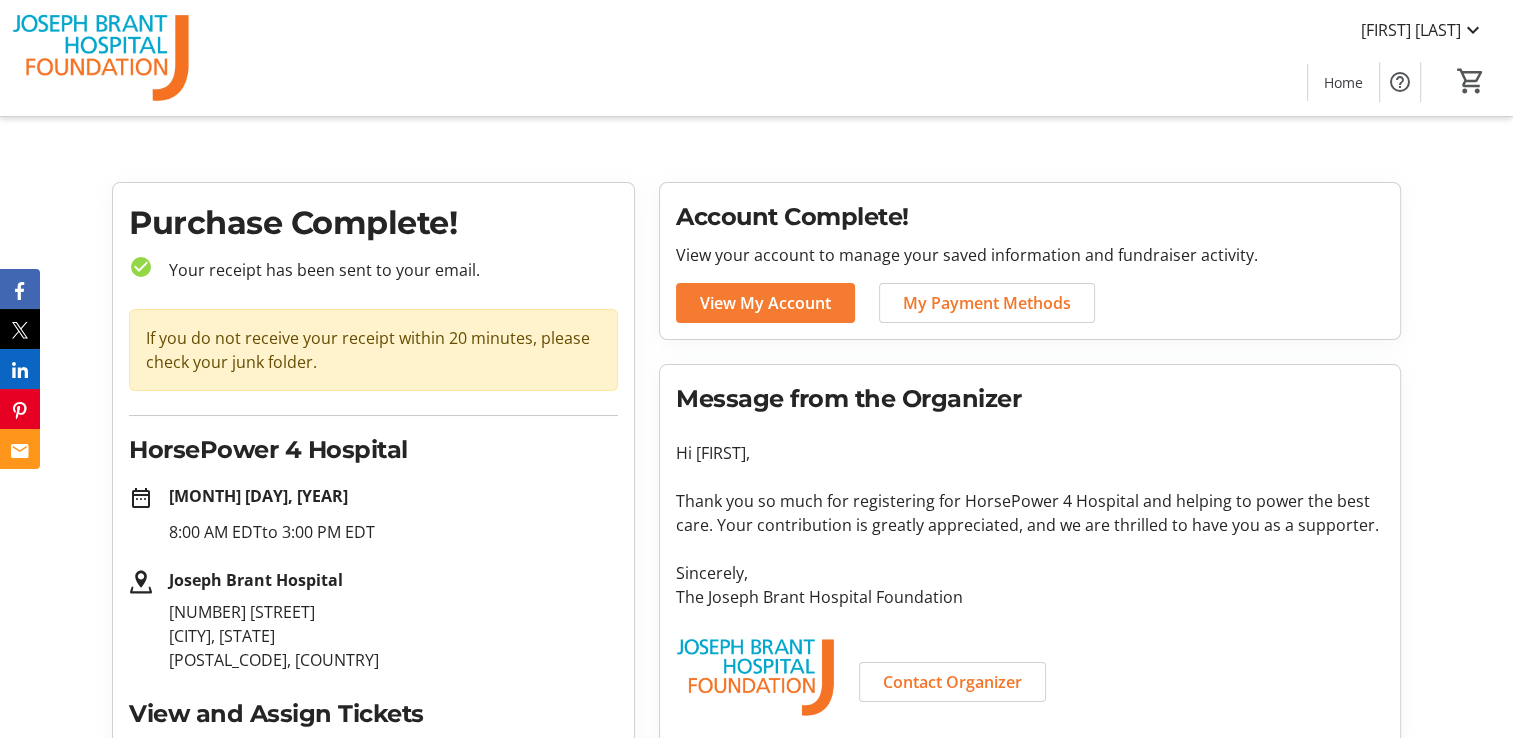 click on "View My Account" at bounding box center (765, 303) 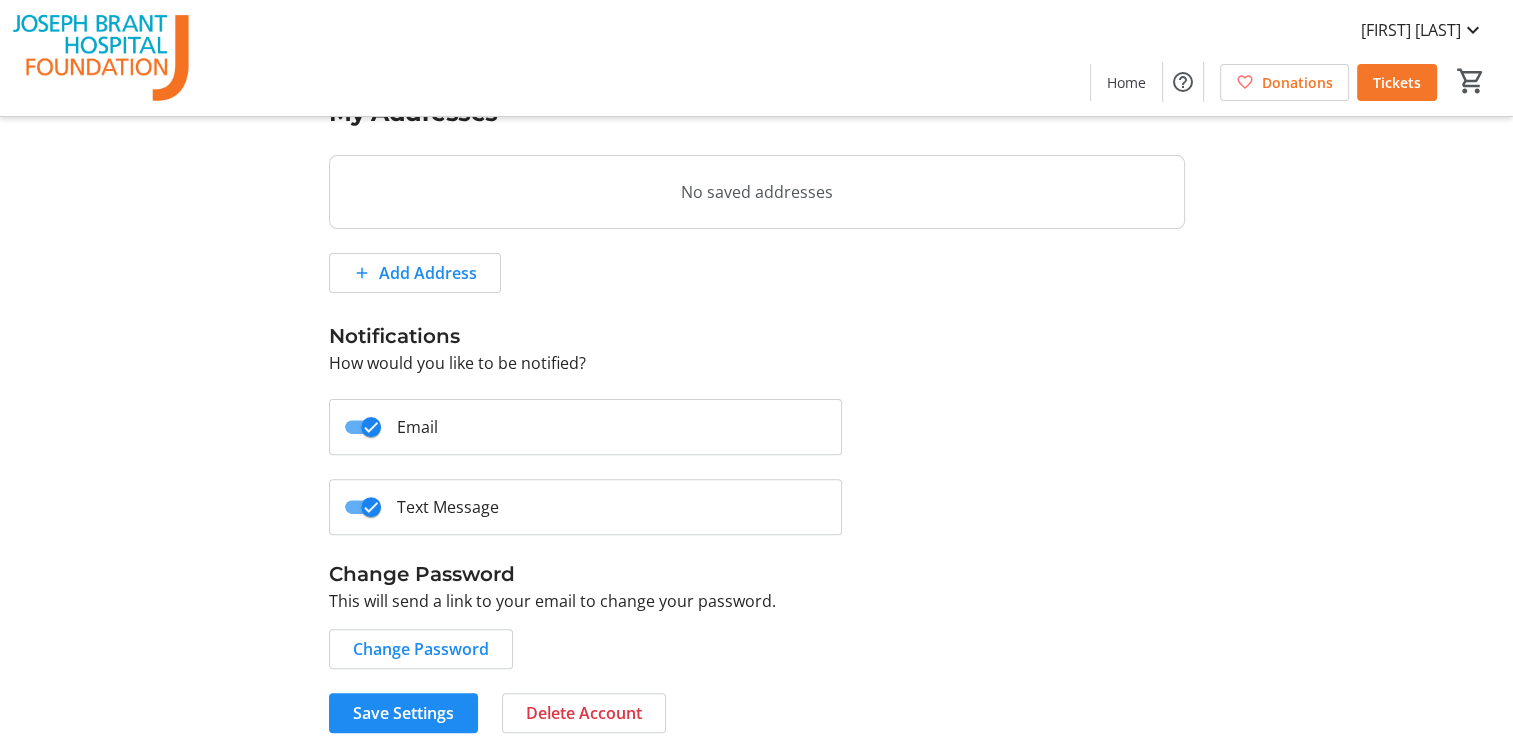 scroll, scrollTop: 543, scrollLeft: 0, axis: vertical 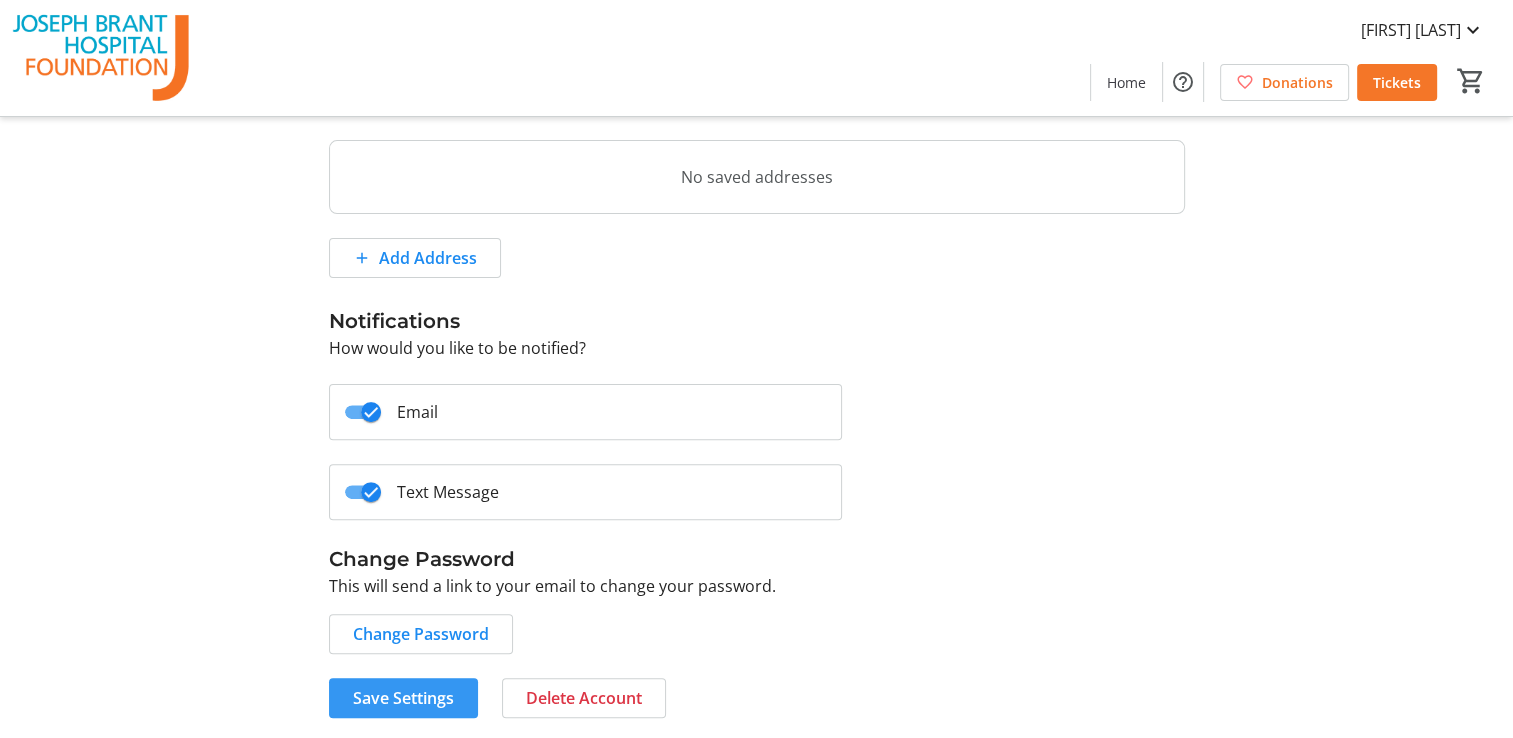 click on "Save Settings" at bounding box center [403, 698] 